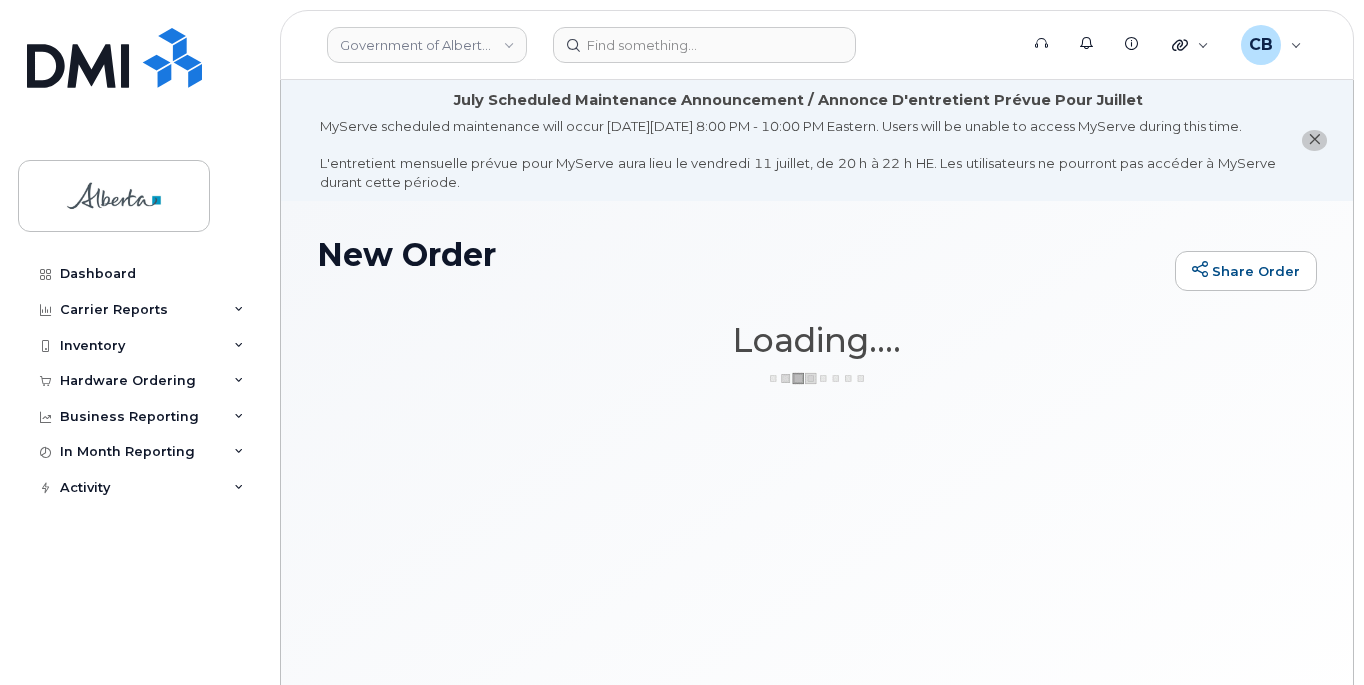 scroll, scrollTop: 0, scrollLeft: 0, axis: both 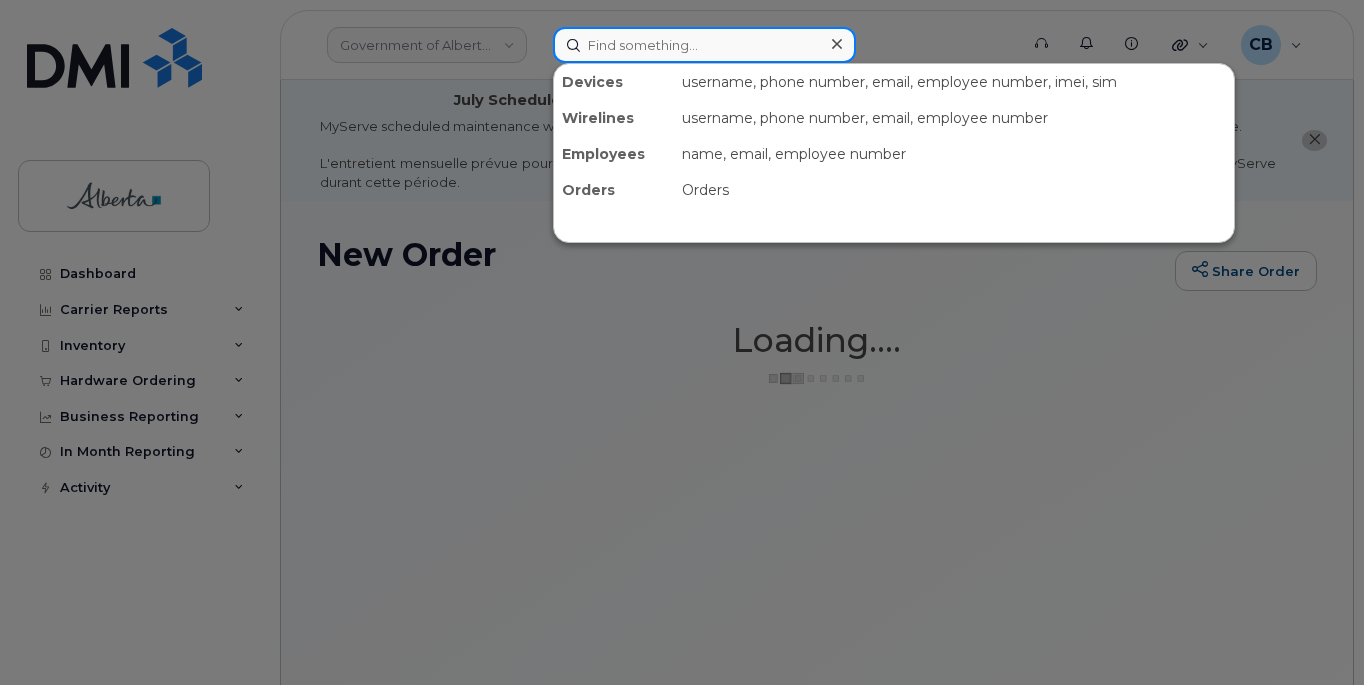 click at bounding box center [704, 45] 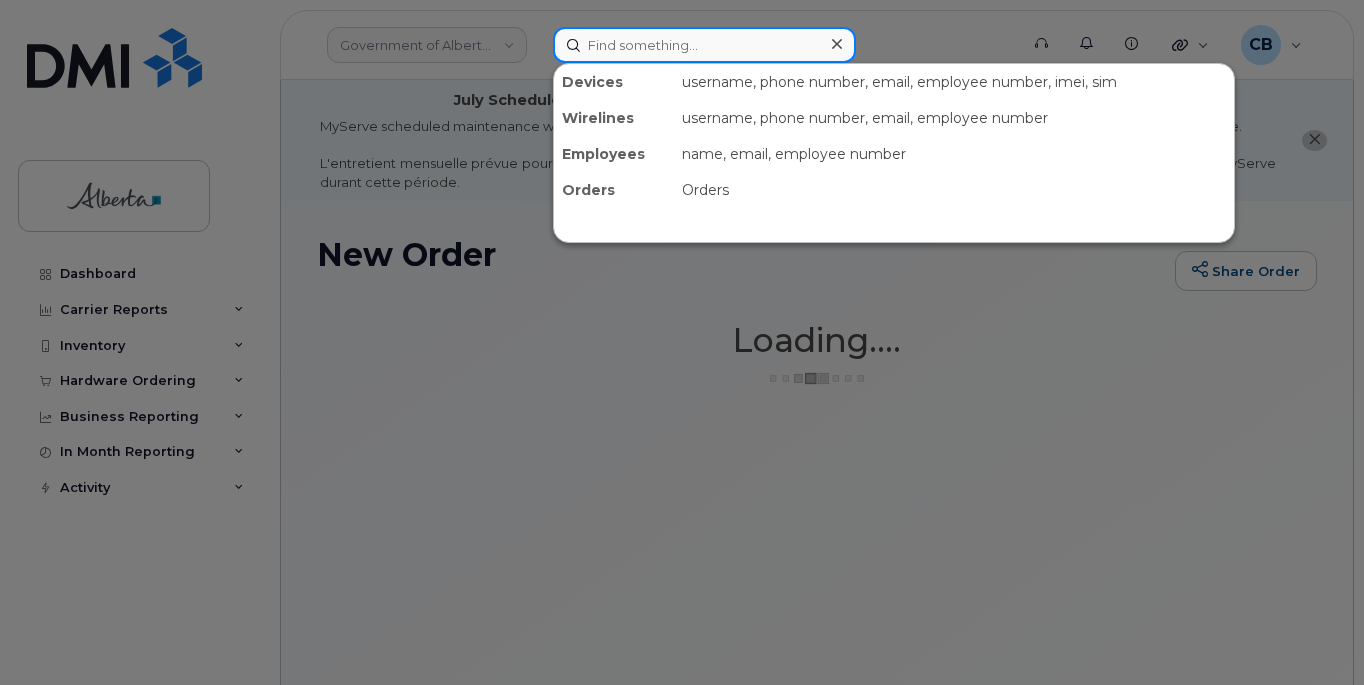 paste on "7805279673" 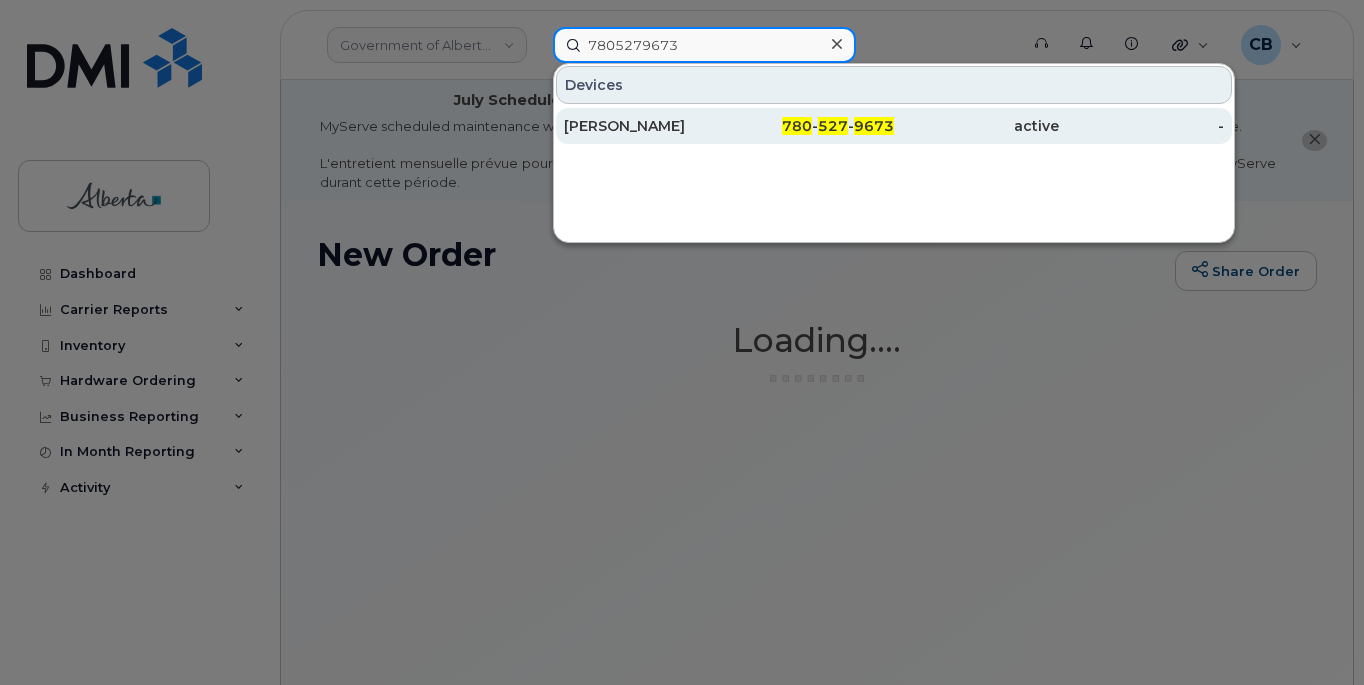type on "7805279673" 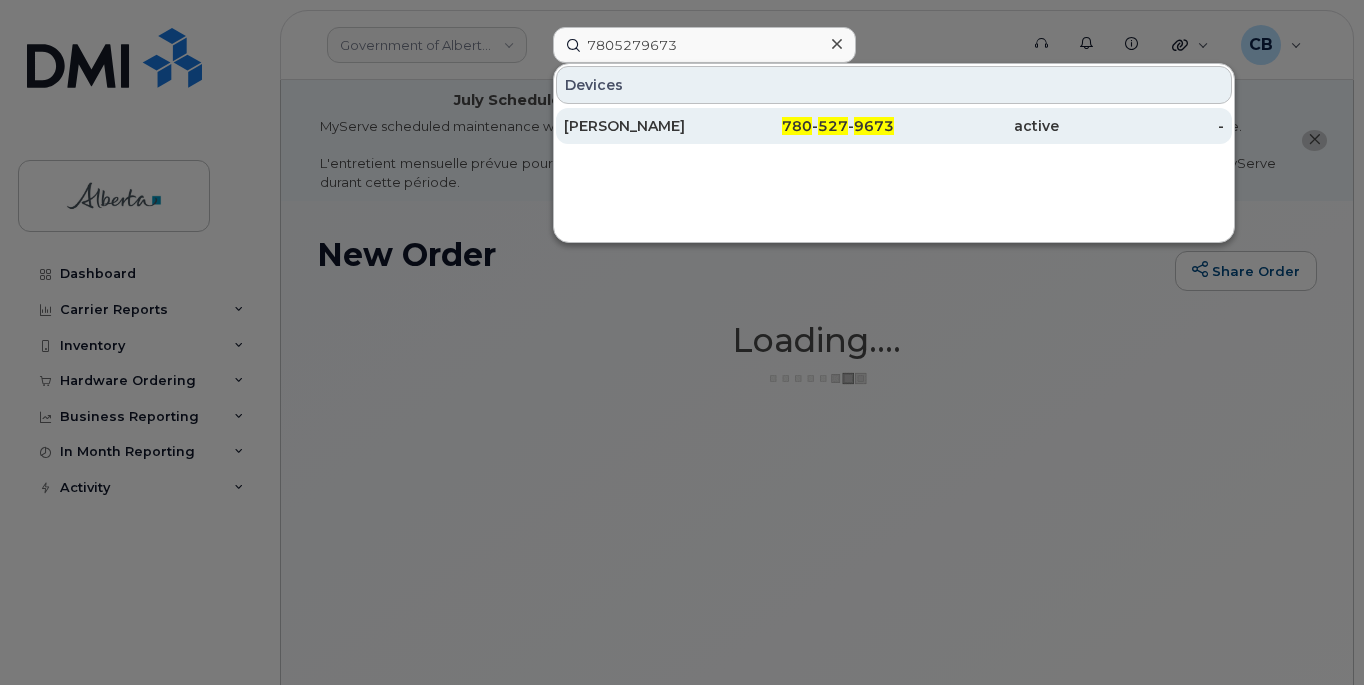 click on "[PERSON_NAME]" at bounding box center (646, 126) 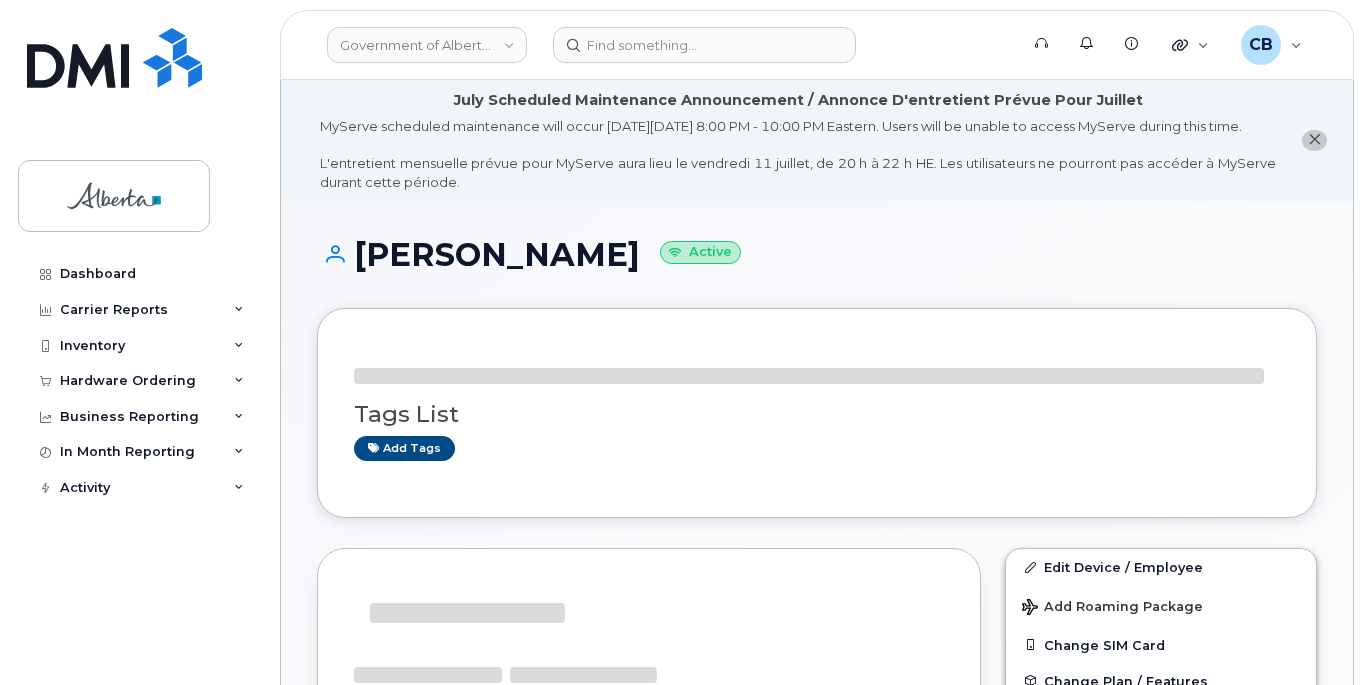 scroll, scrollTop: 0, scrollLeft: 0, axis: both 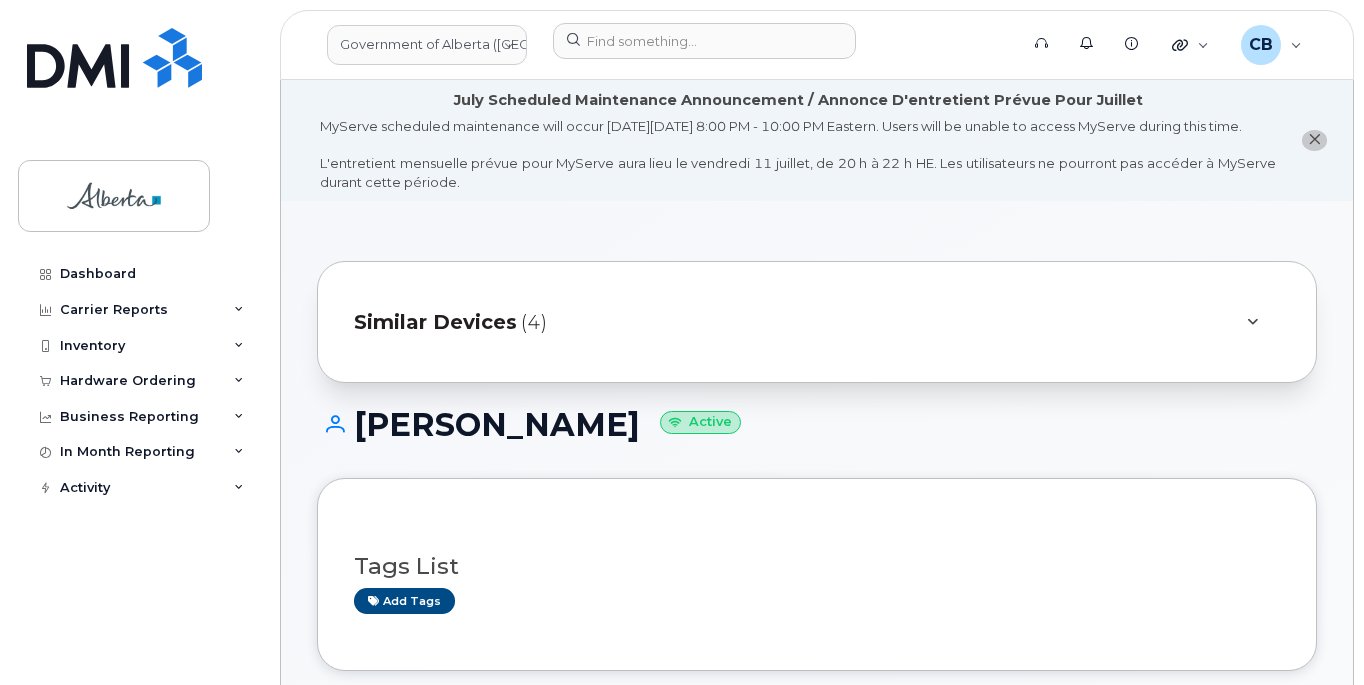 click at bounding box center (1314, 140) 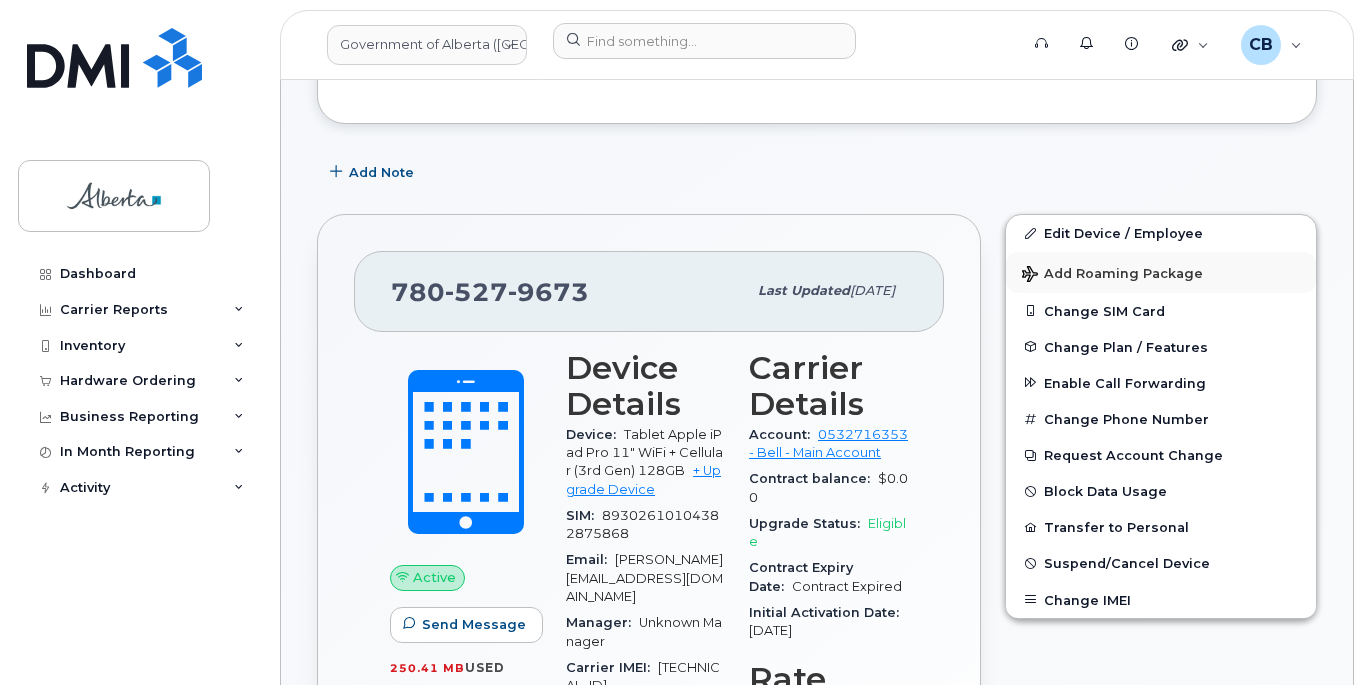 scroll, scrollTop: 400, scrollLeft: 0, axis: vertical 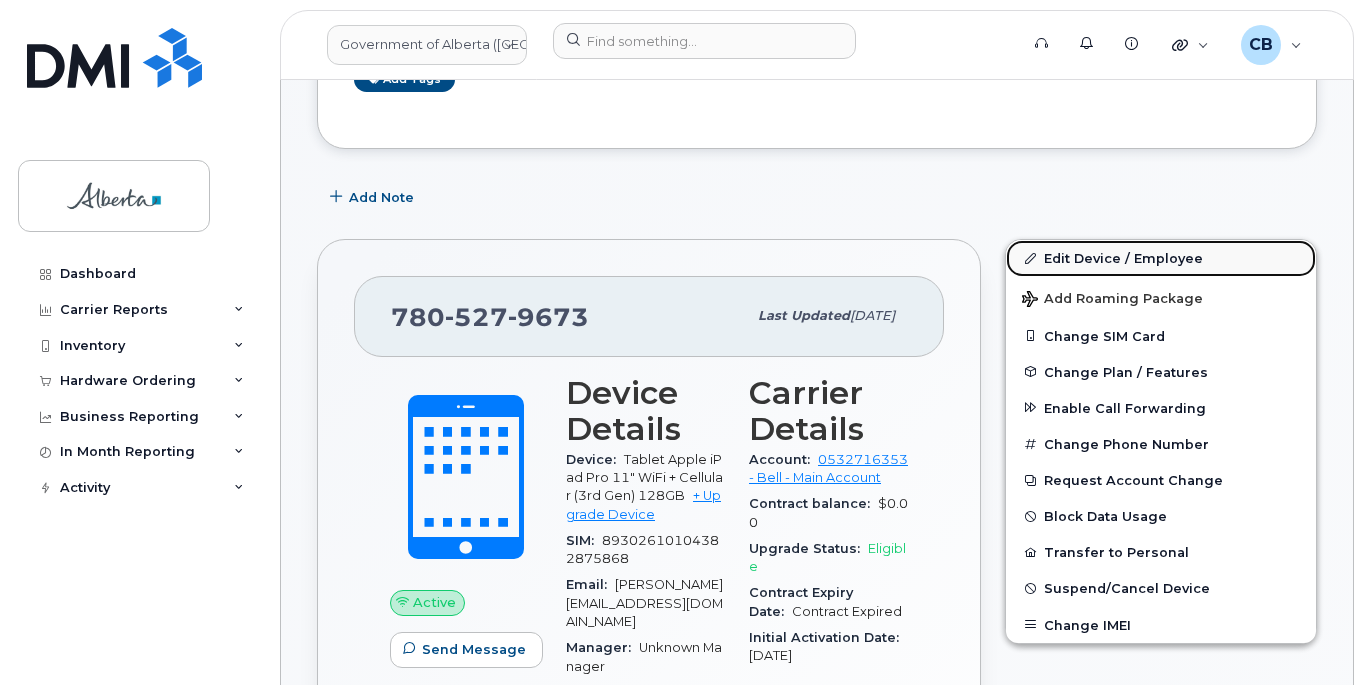 click on "Edit Device / Employee" at bounding box center (1161, 258) 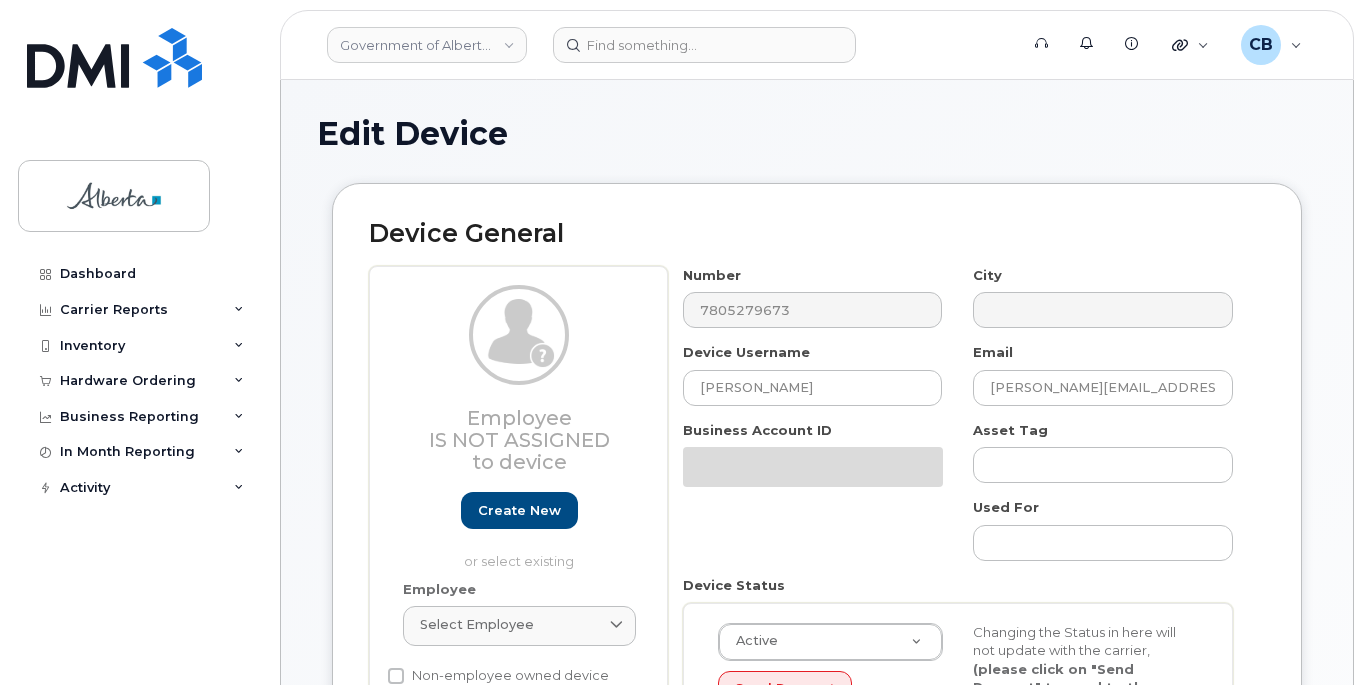 select on "4797726" 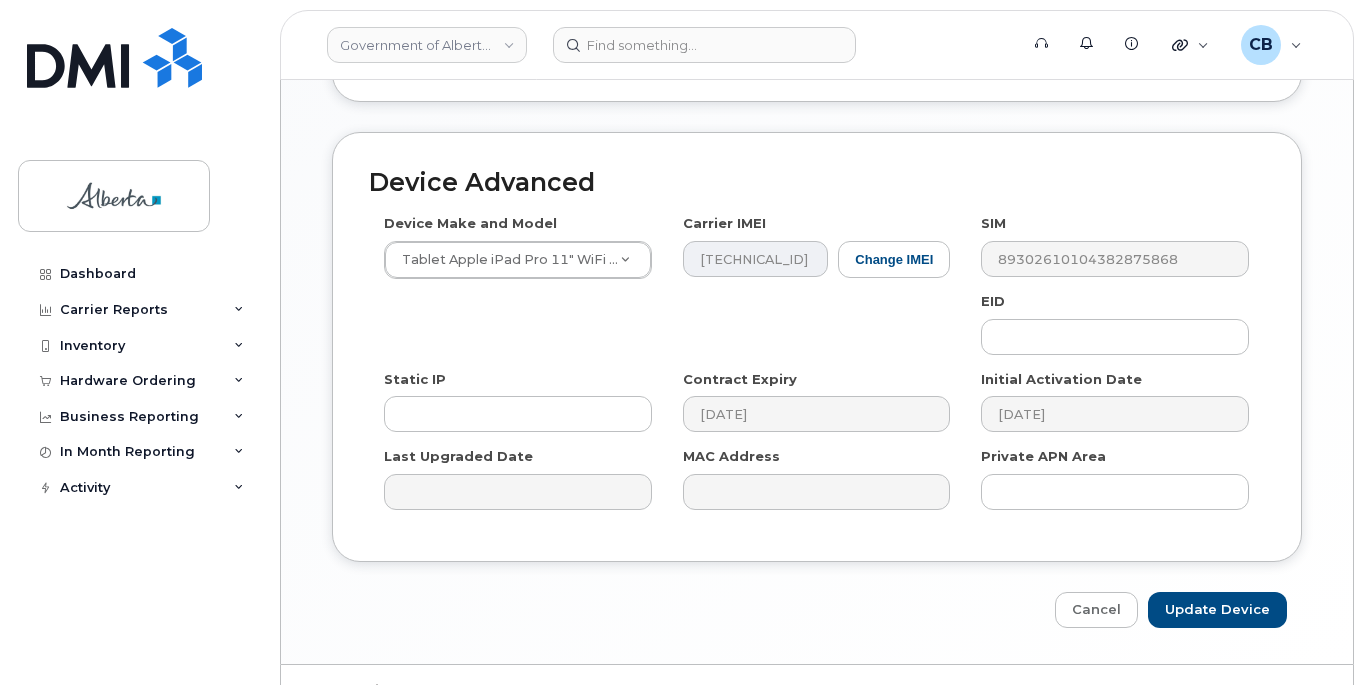 scroll, scrollTop: 1107, scrollLeft: 0, axis: vertical 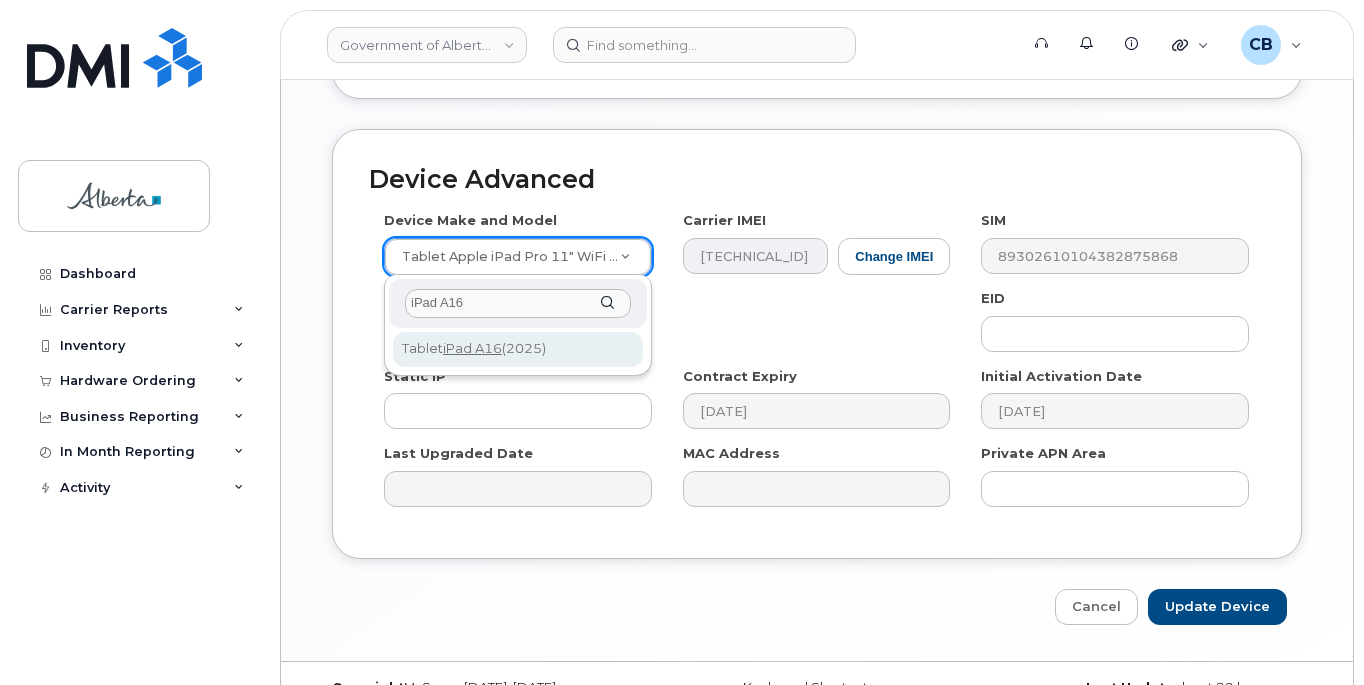 type on "iPad A16" 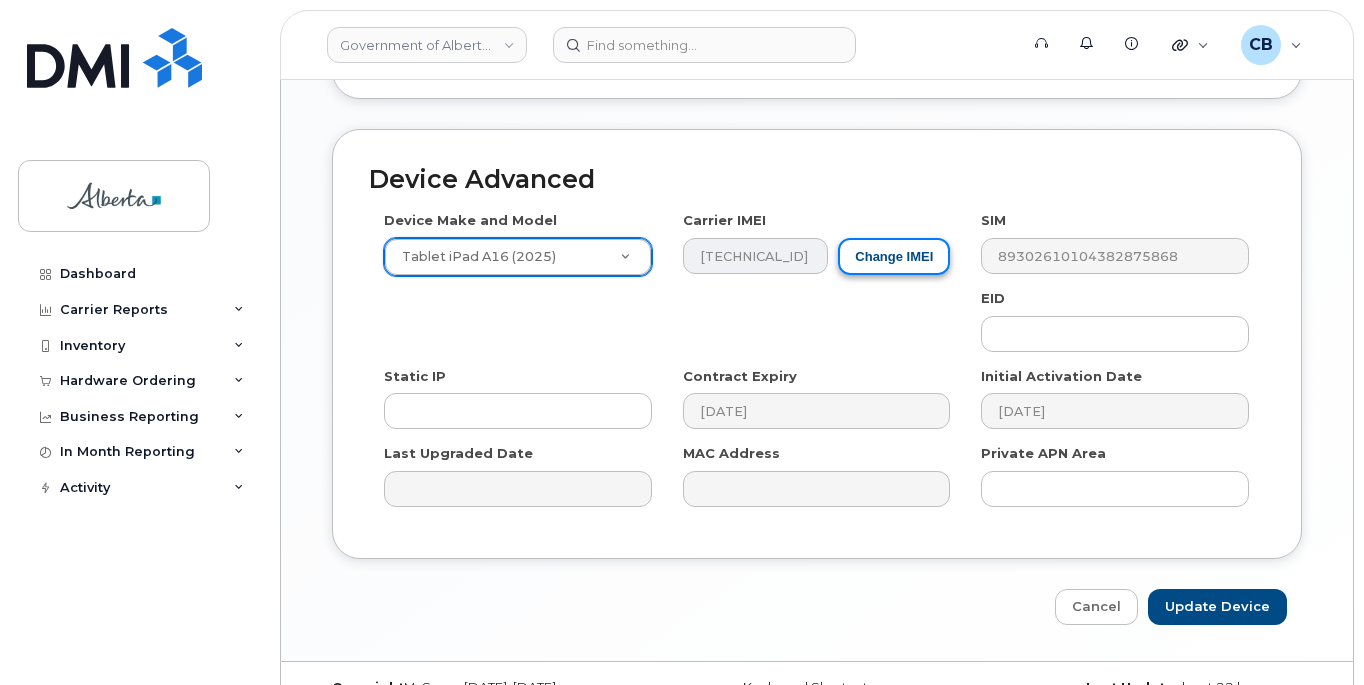 click on "Change IMEI" at bounding box center (894, 256) 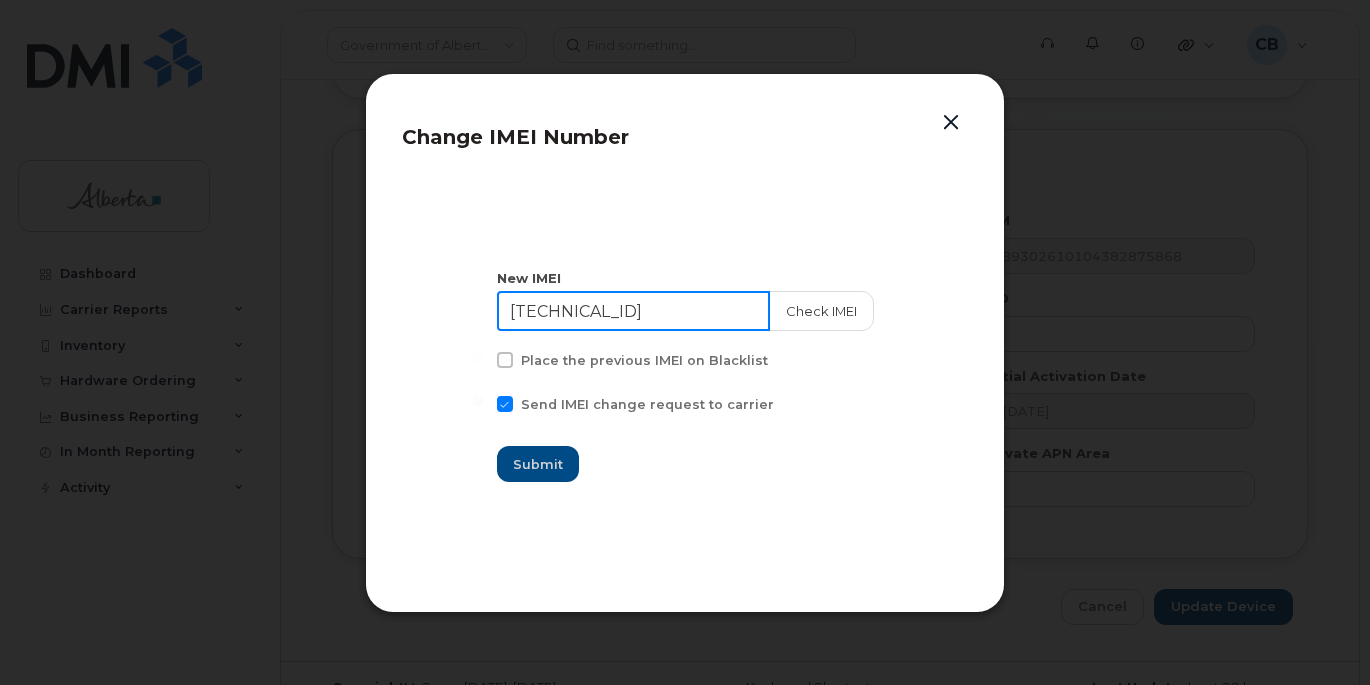 click on "356635358237454" at bounding box center (633, 311) 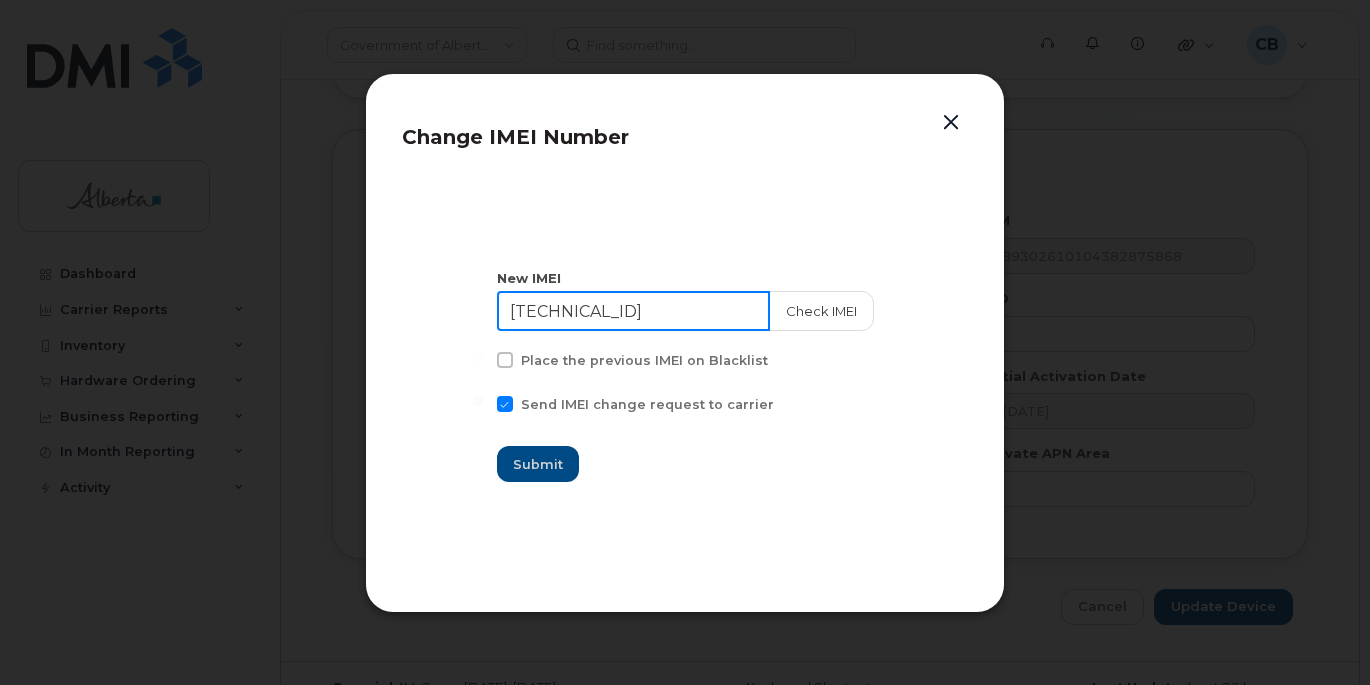paste on "8382814191953" 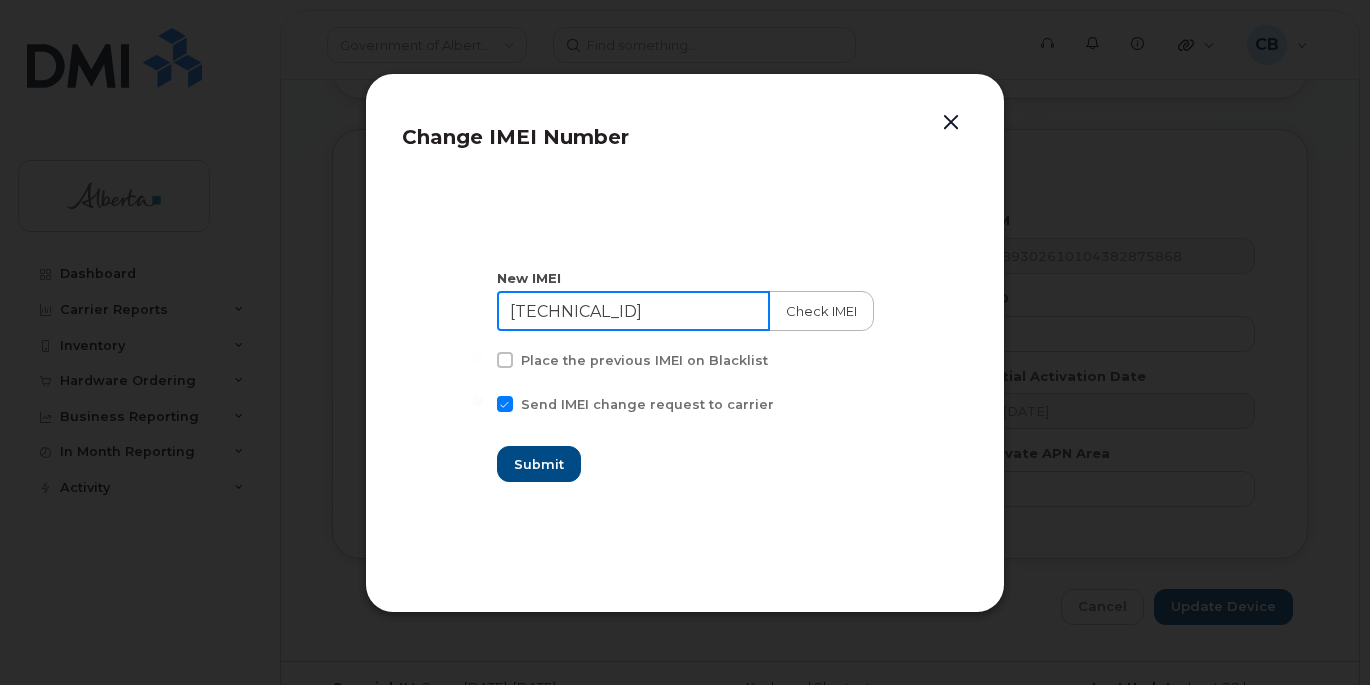 type on "358382814191953" 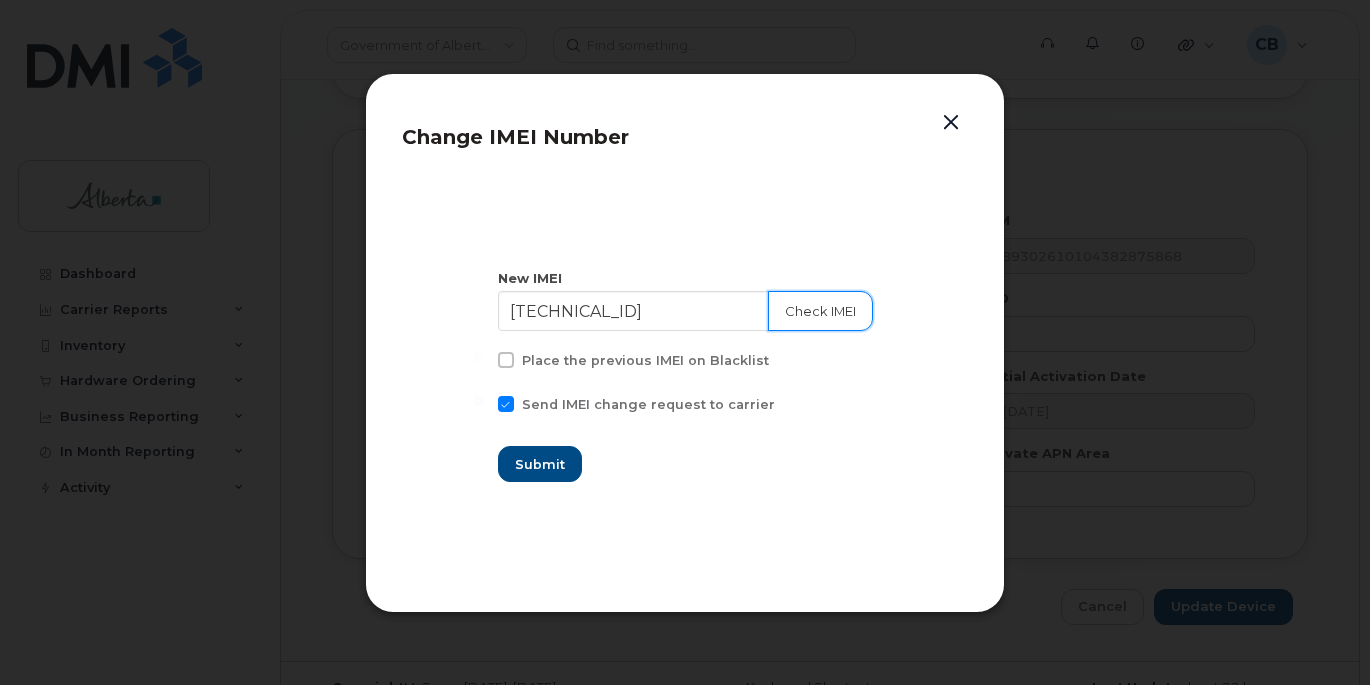drag, startPoint x: 806, startPoint y: 313, endPoint x: 808, endPoint y: 333, distance: 20.09975 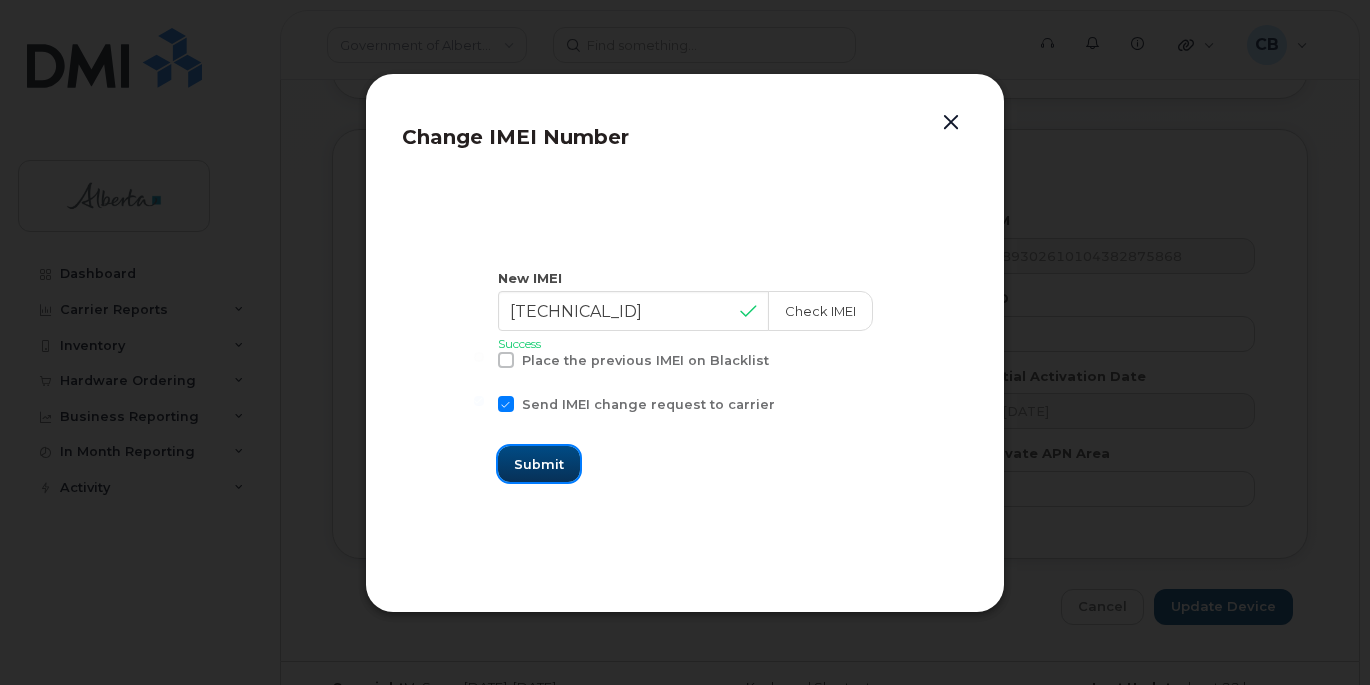 click on "Submit" at bounding box center (539, 464) 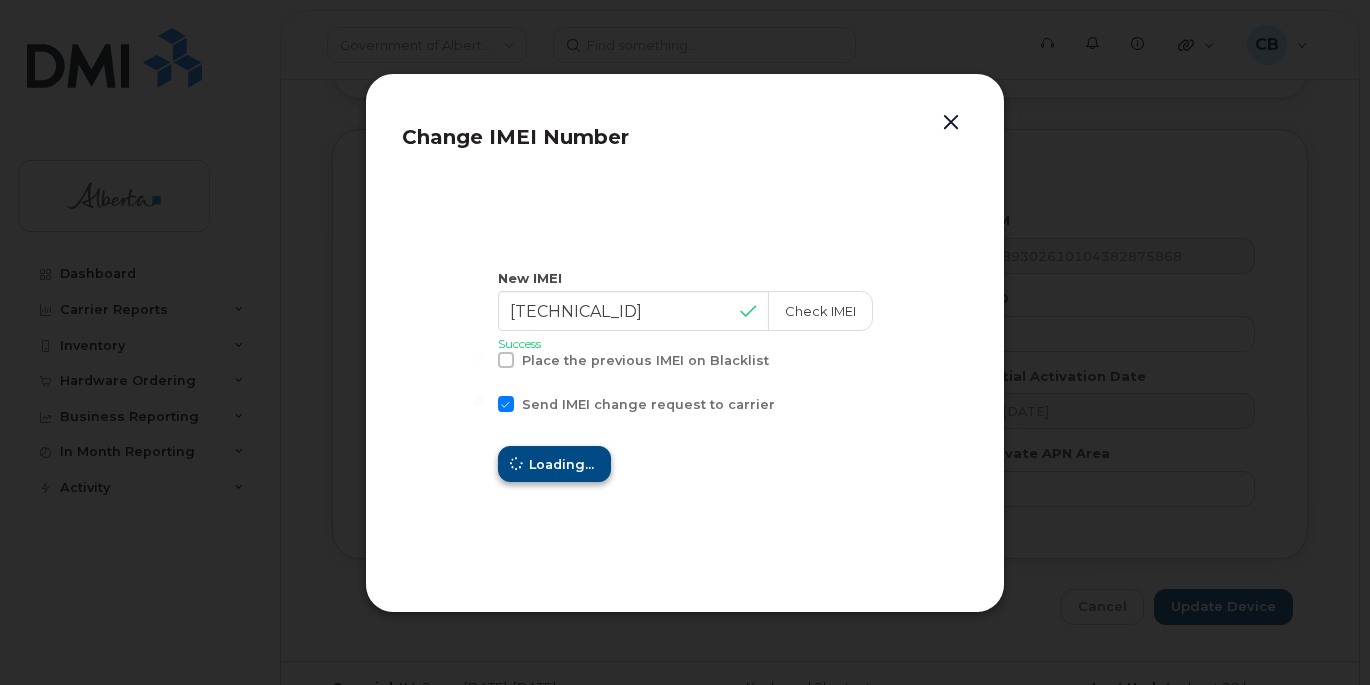 type on "358382814191953" 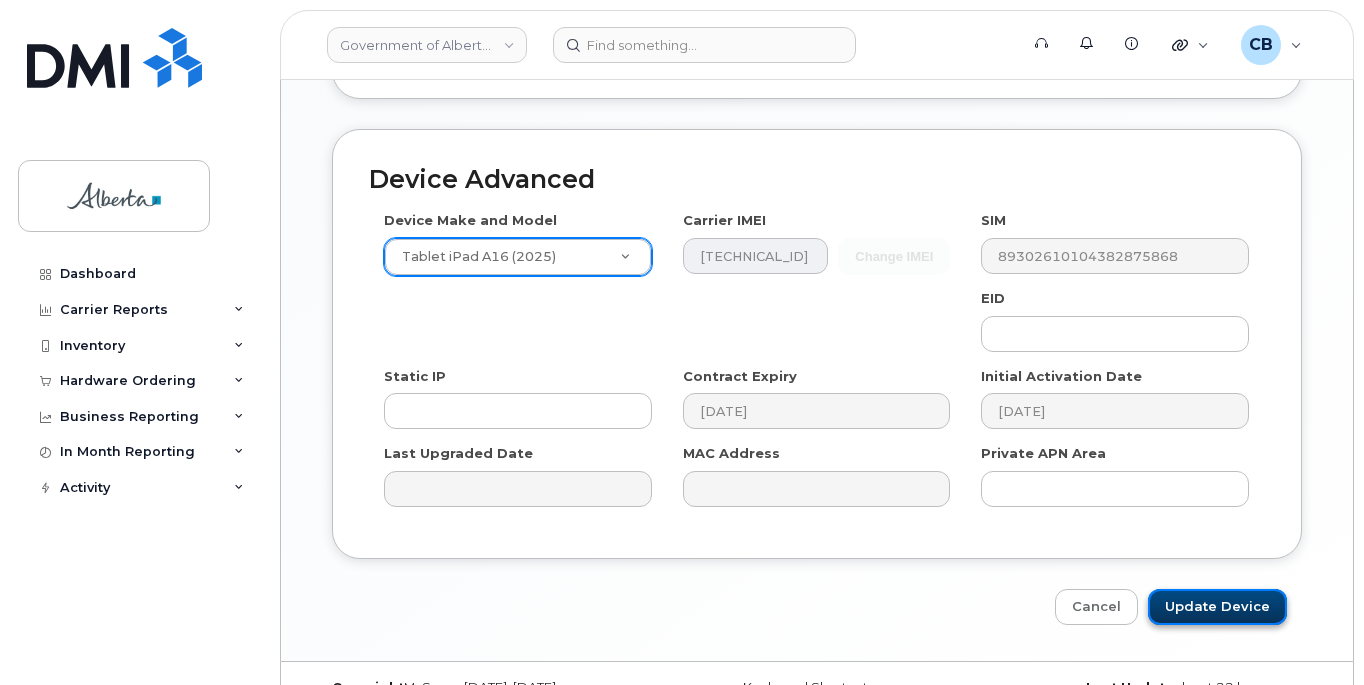click on "Update Device" at bounding box center [1217, 607] 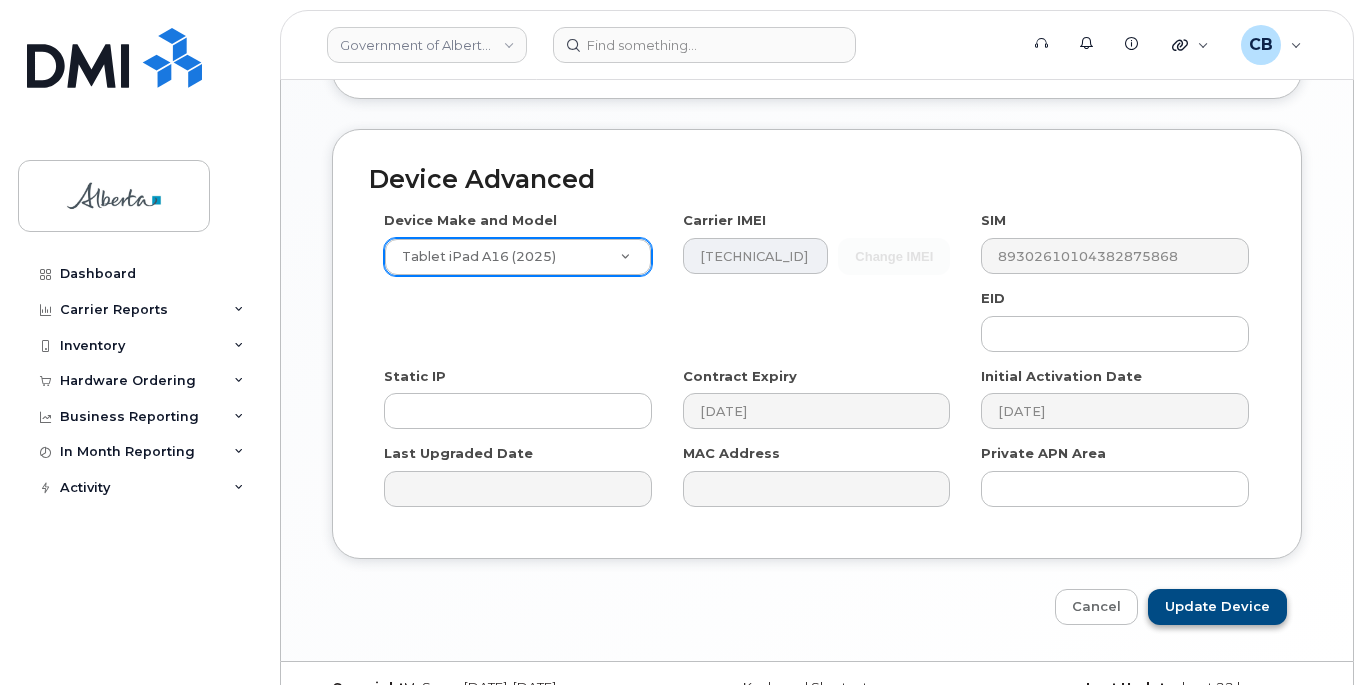 type on "Saving..." 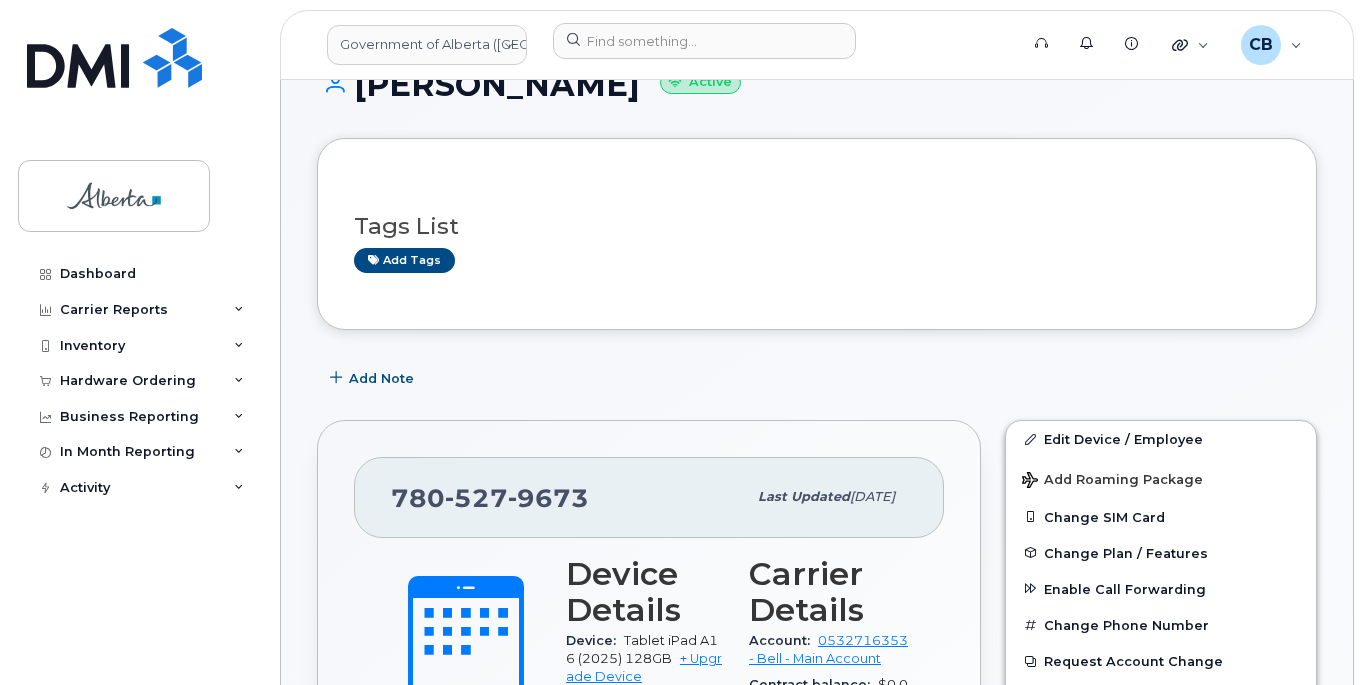 scroll, scrollTop: 200, scrollLeft: 0, axis: vertical 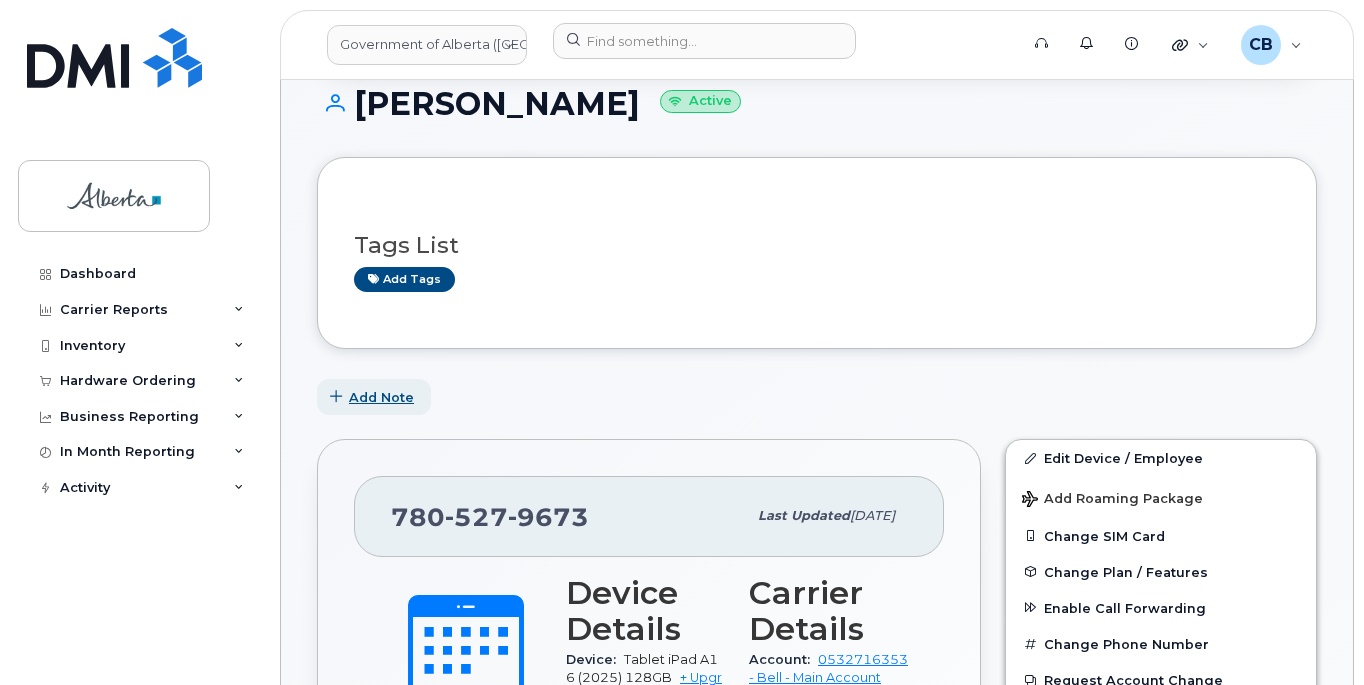 click on "Add Note" at bounding box center [381, 397] 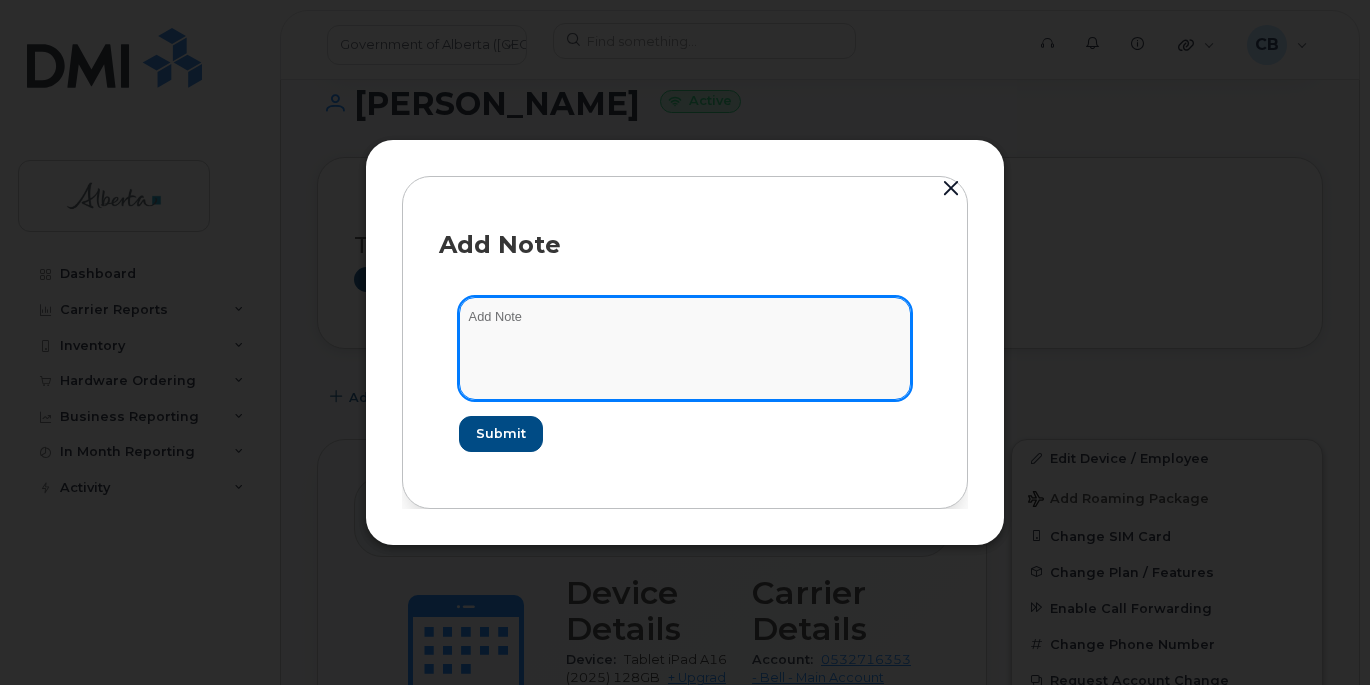 click at bounding box center (685, 348) 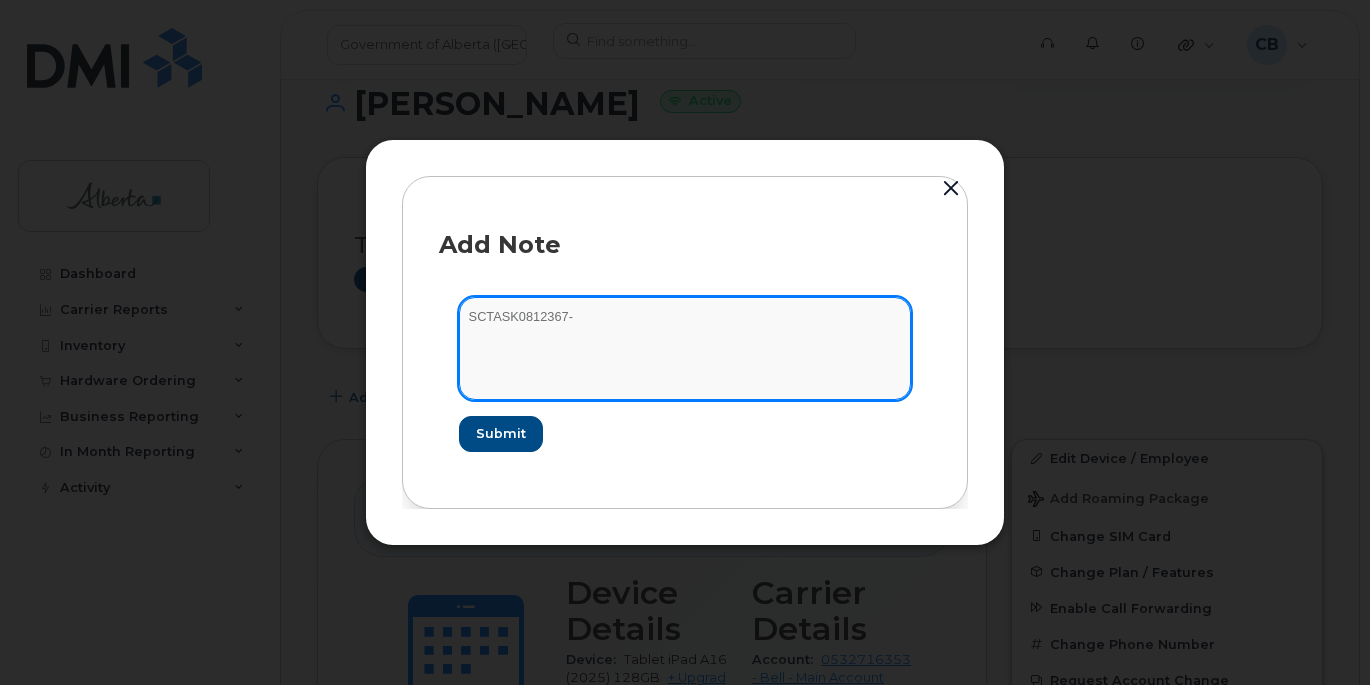 paste on "Device Assign Spare … from device IMEI/sn to device IMEI/sn. Requested by ..." 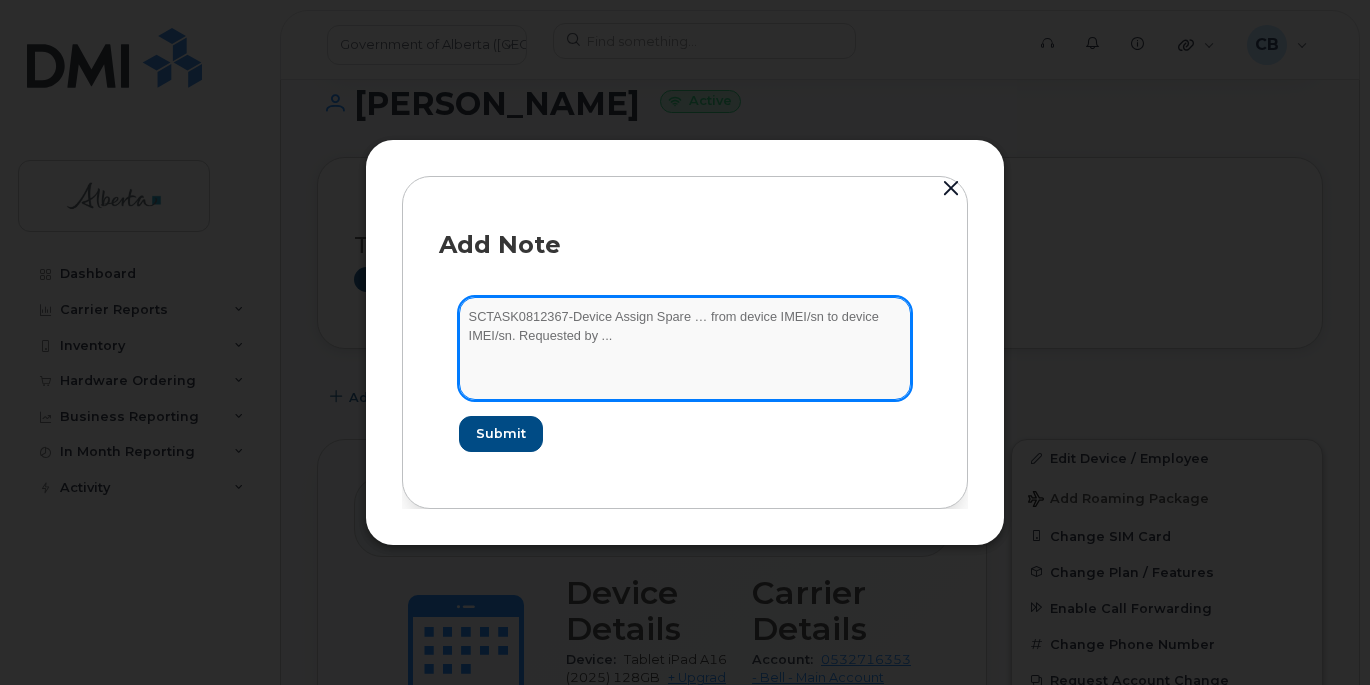 click on "SCTASK0812367-Device Assign Spare … from device IMEI/sn to device IMEI/sn. Requested by ..." at bounding box center (685, 348) 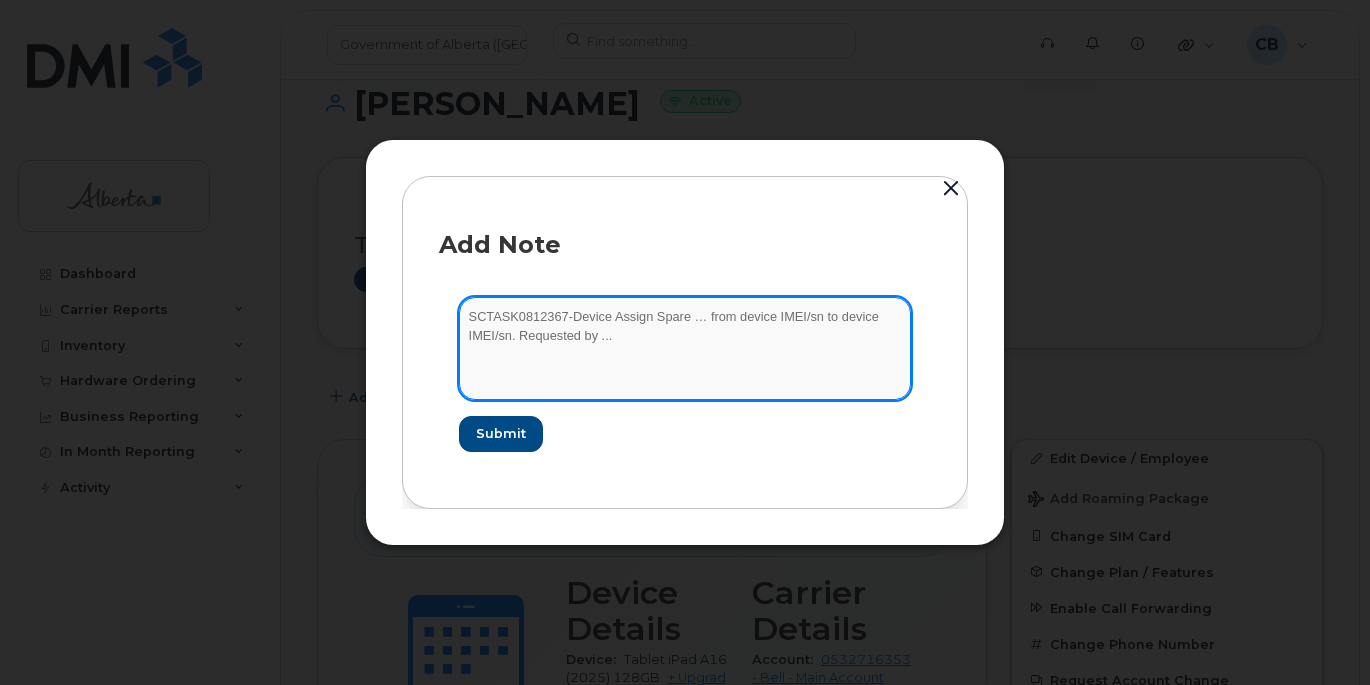 paste on "7805279673" 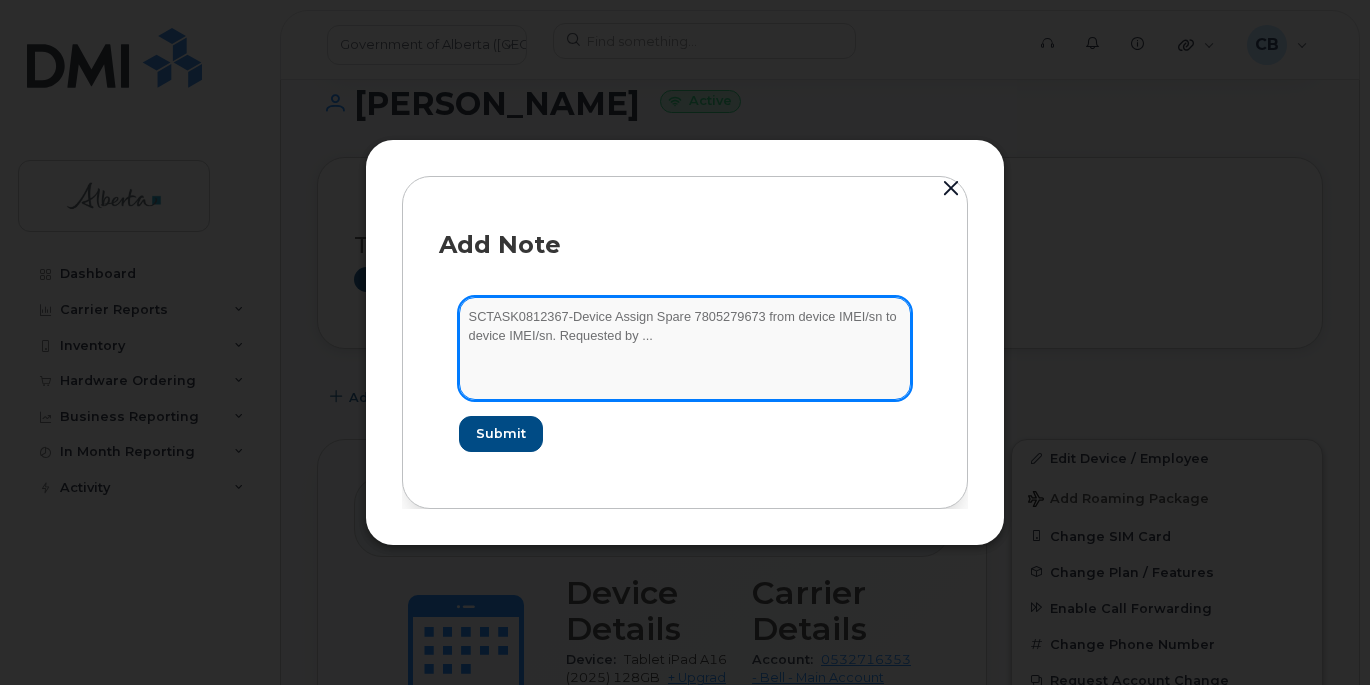 click on "SCTASK0812367-Device Assign Spare 7805279673 from device IMEI/sn to device IMEI/sn. Requested by ..." at bounding box center (685, 348) 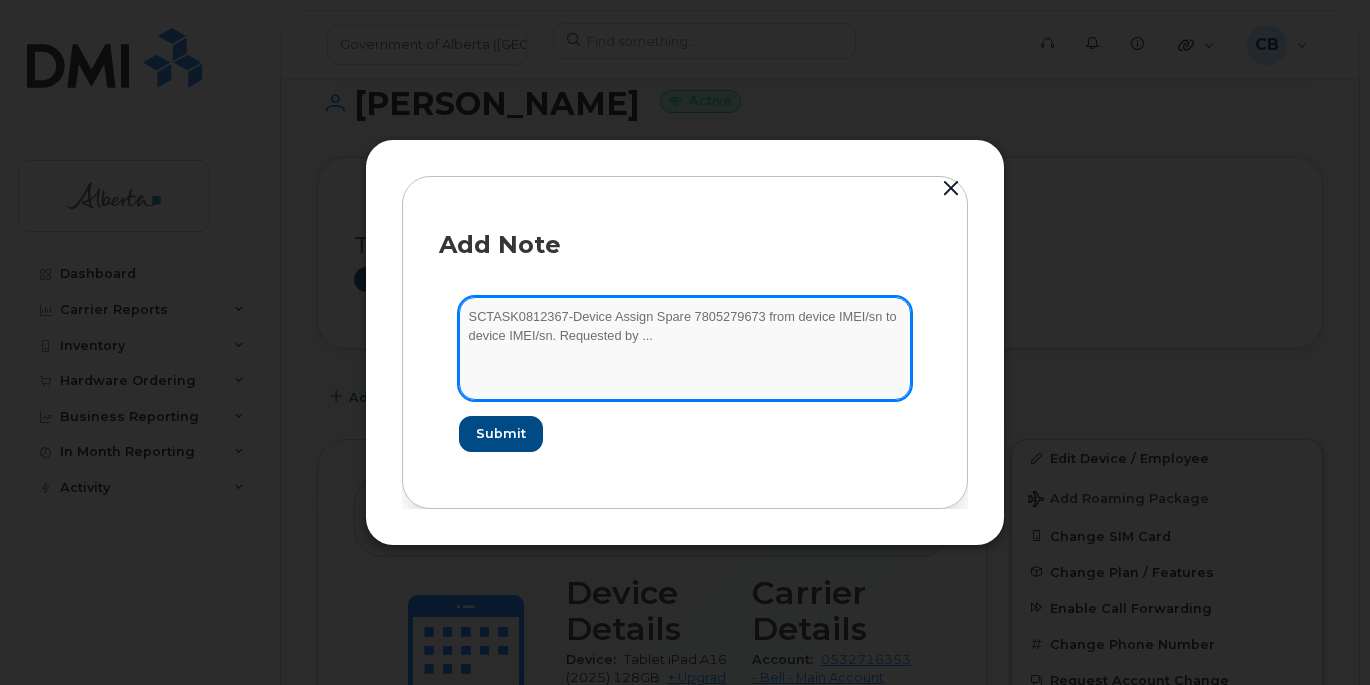 click on "SCTASK0812367-Device Assign Spare 7805279673 from device IMEI/sn to device IMEI/sn. Requested by ..." at bounding box center (685, 348) 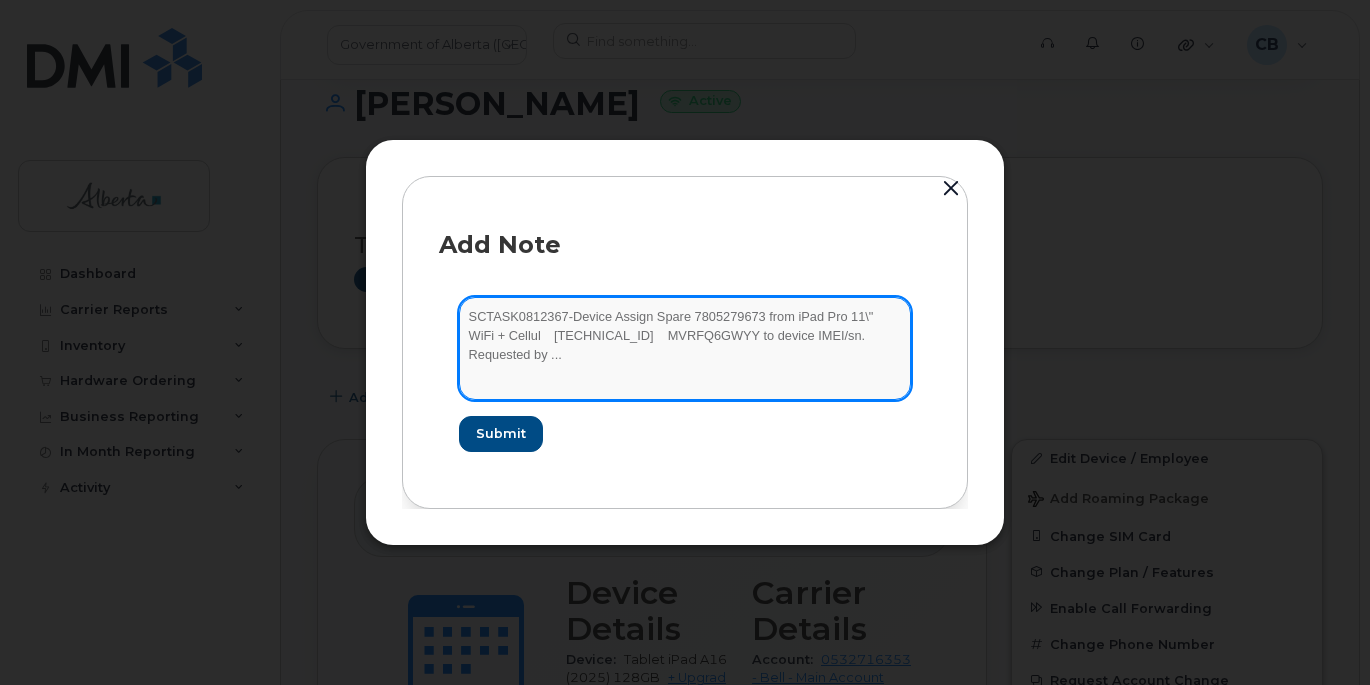 click on "SCTASK0812367-Device Assign Spare 7805279673 from iPad Pro 11\" WiFi + Cellul	356635358237454	MVRFQ6GWYY to device IMEI/sn. Requested by ..." at bounding box center [685, 348] 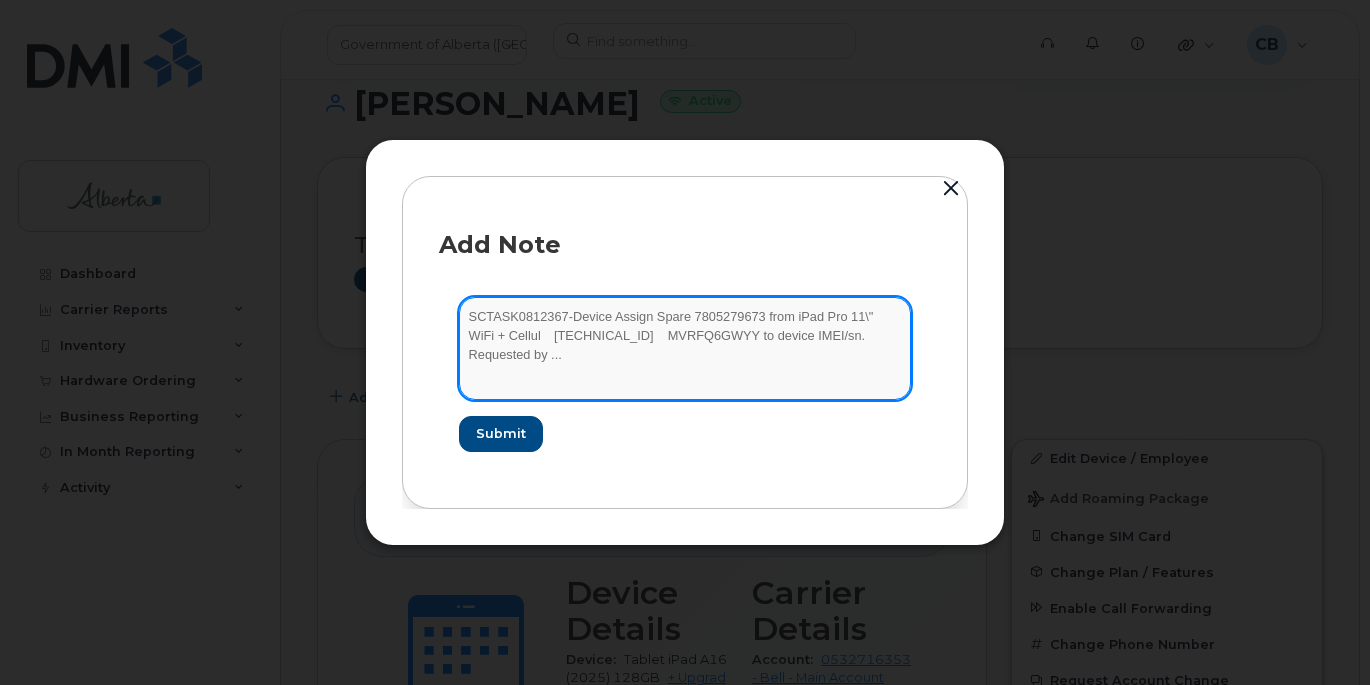 click on "SCTASK0812367-Device Assign Spare 7805279673 from iPad Pro 11\" WiFi + Cellul	356635358237454	MVRFQ6GWYY to device IMEI/sn. Requested by ..." at bounding box center [685, 348] 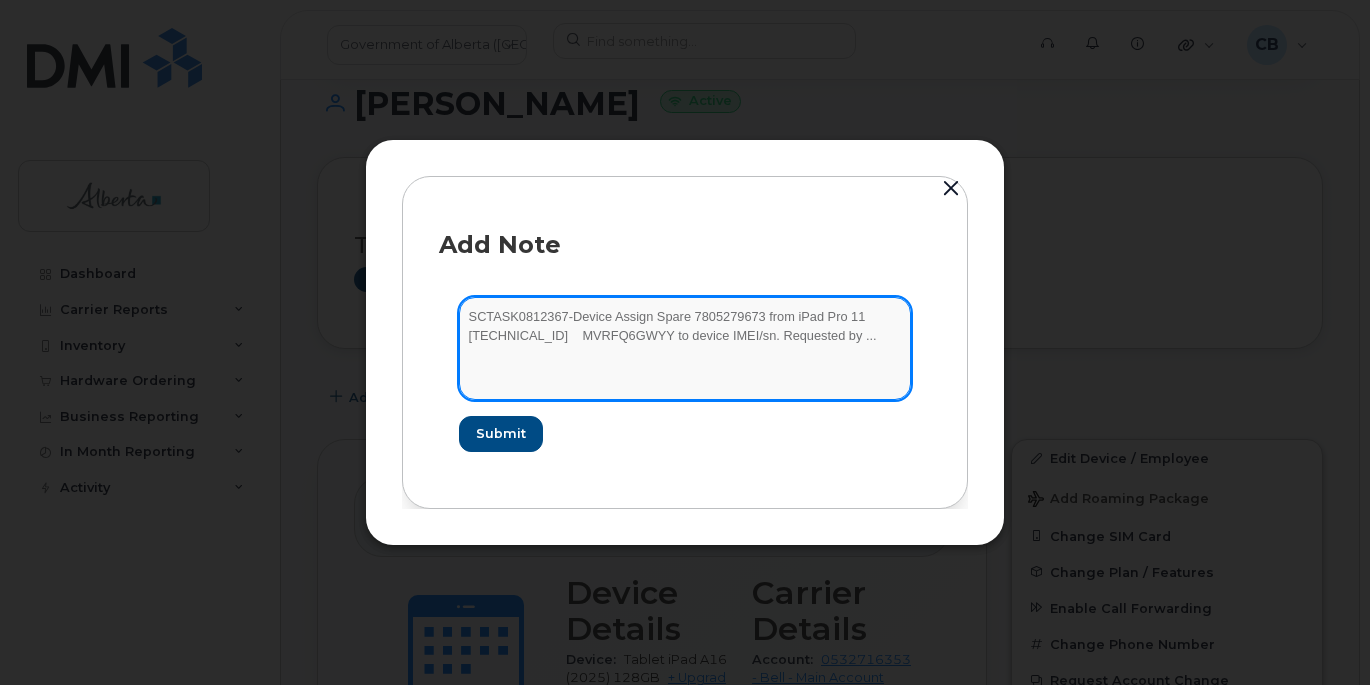 click on "SCTASK0812367-Device Assign Spare 7805279673 from iPad Pro 11	356635358237454	MVRFQ6GWYY to device IMEI/sn. Requested by ..." at bounding box center [685, 348] 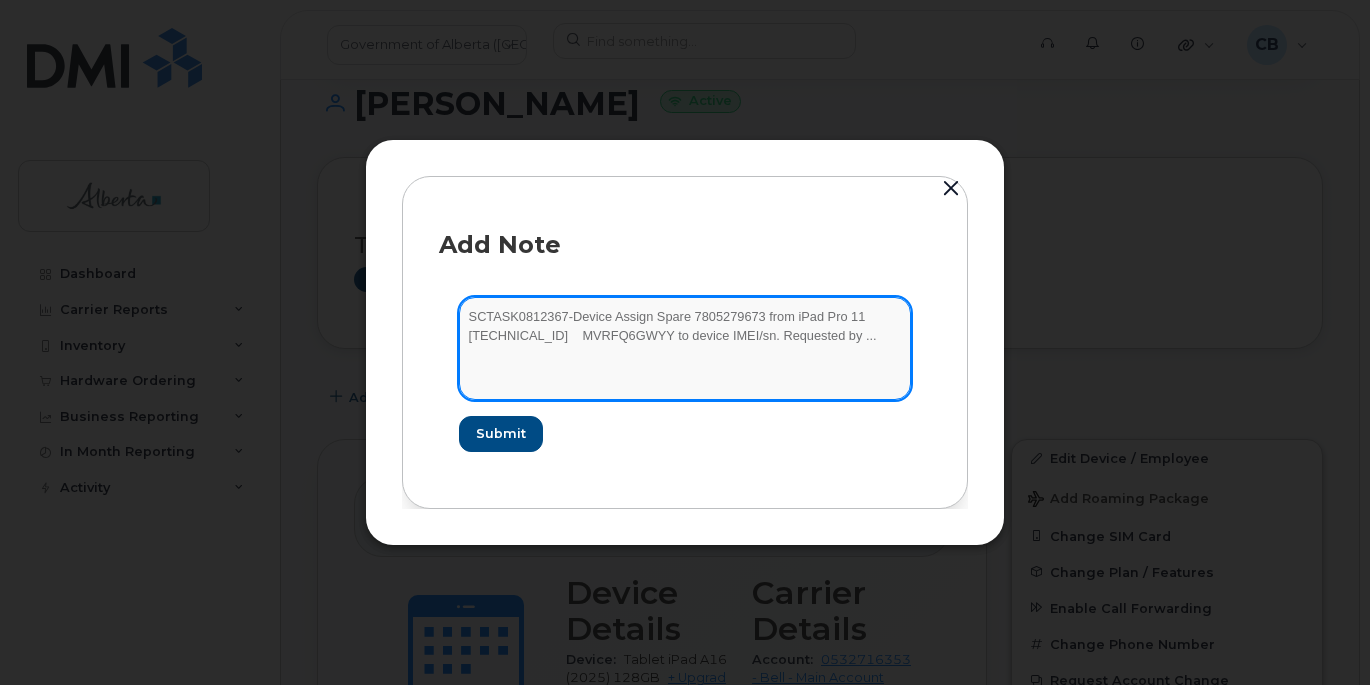 click on "SCTASK0812367-Device Assign Spare 7805279673 from iPad Pro 11 356635358237454	MVRFQ6GWYY to device IMEI/sn. Requested by ..." at bounding box center (685, 348) 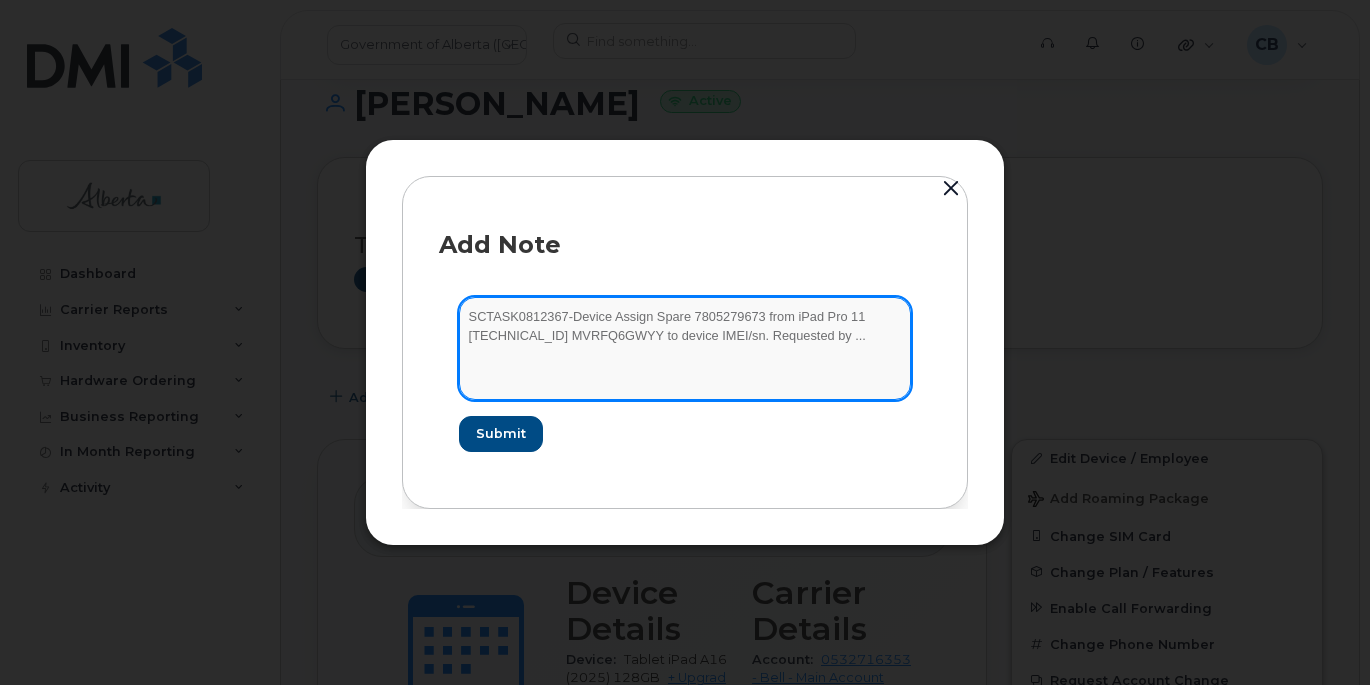 click on "SCTASK0812367-Device Assign Spare 7805279673 from iPad Pro 11 356635358237454 MVRFQ6GWYY to device IMEI/sn. Requested by ..." at bounding box center (685, 348) 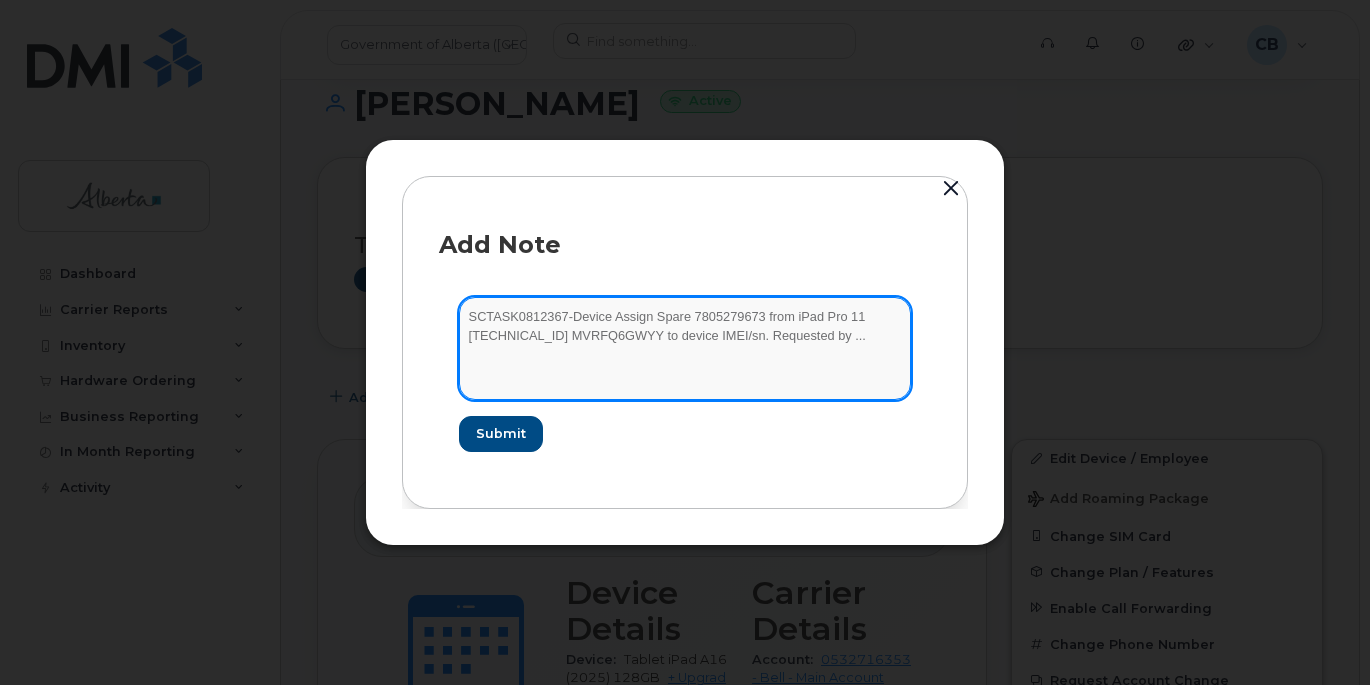 click on "SCTASK0812367-Device Assign Spare 7805279673 from iPad Pro 11 356635358237454 MVRFQ6GWYY to device IMEI/sn. Requested by ..." at bounding box center [685, 348] 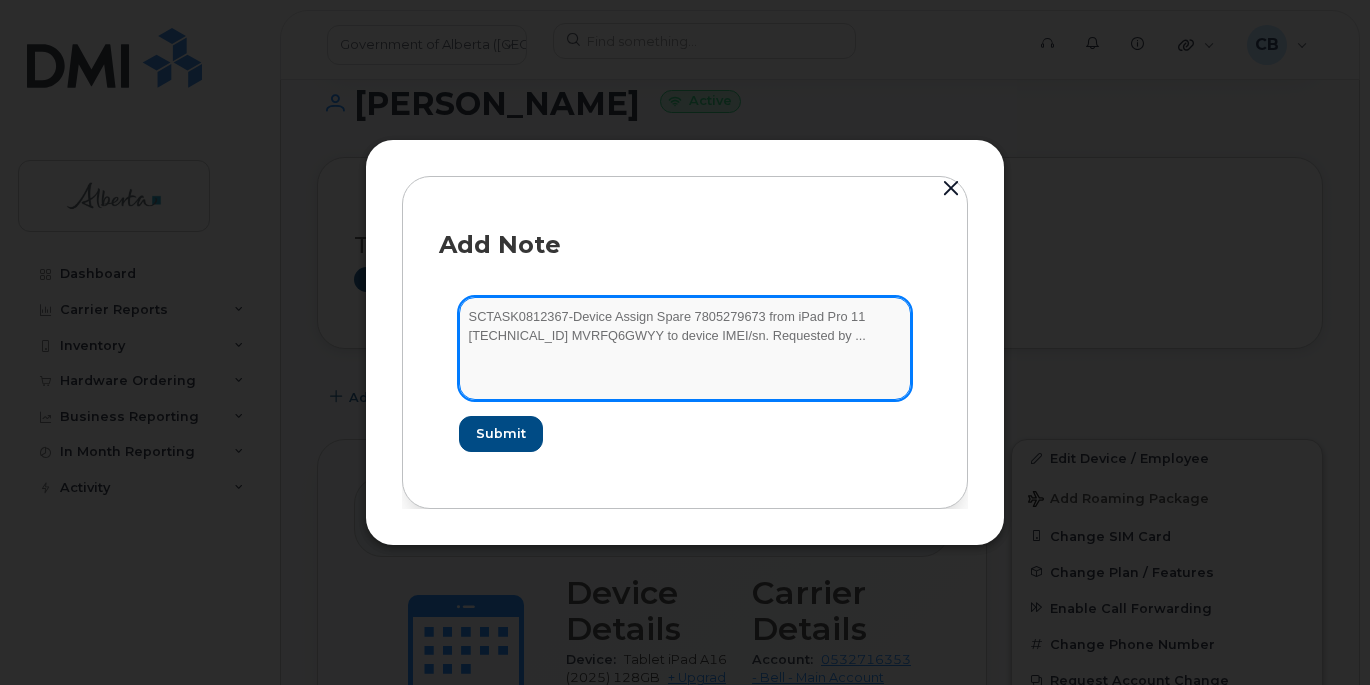 paste on "iPad (A16)	358382814191953	C6XRLK23NK" 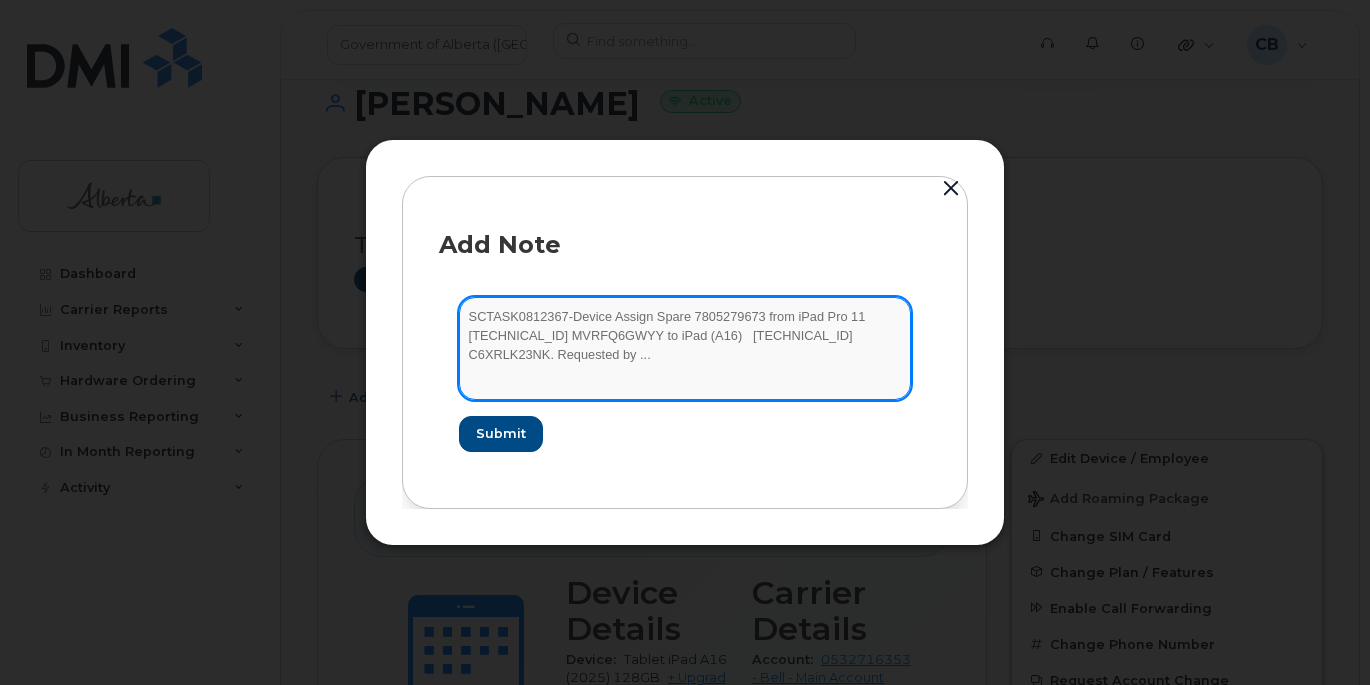 click on "SCTASK0812367-Device Assign Spare 7805279673 from iPad Pro 11 356635358237454 MVRFQ6GWYY to iPad (A16)	358382814191953	C6XRLK23NK. Requested by ..." at bounding box center [685, 348] 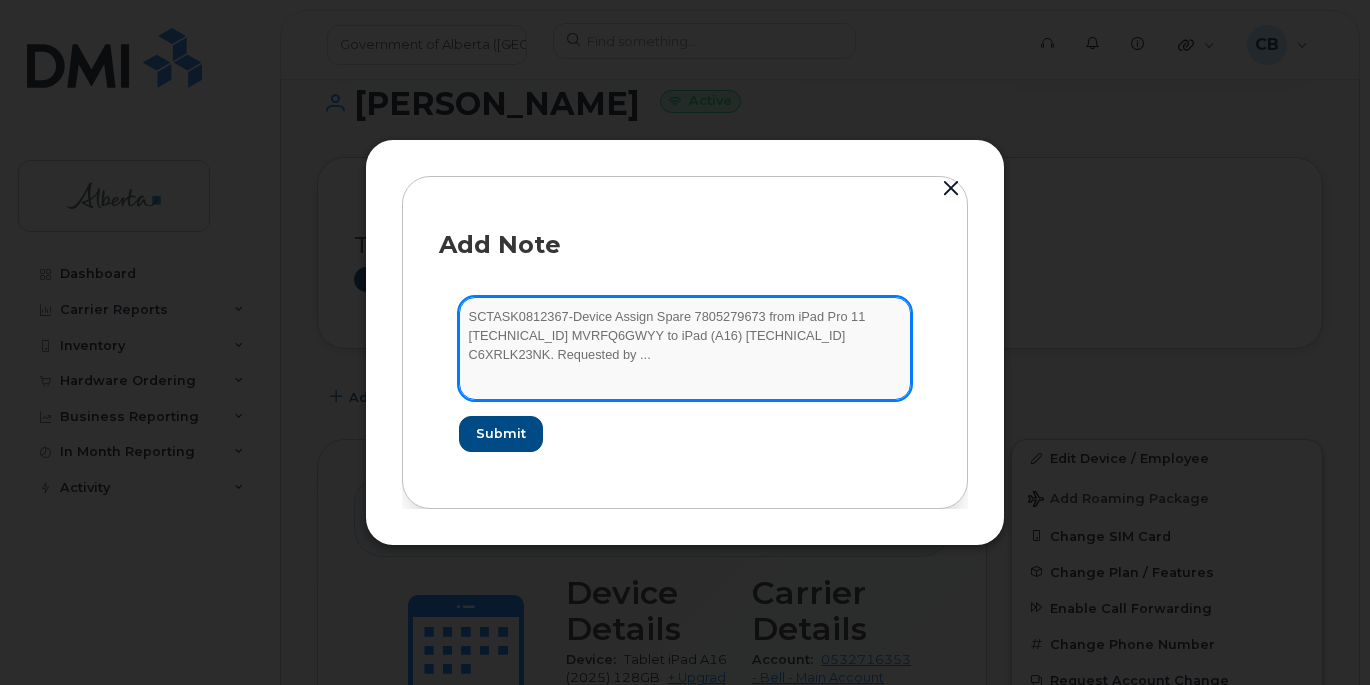 click on "SCTASK0812367-Device Assign Spare 7805279673 from iPad Pro 11 356635358237454 MVRFQ6GWYY to iPad (A16) 358382814191953	C6XRLK23NK. Requested by ..." at bounding box center (685, 348) 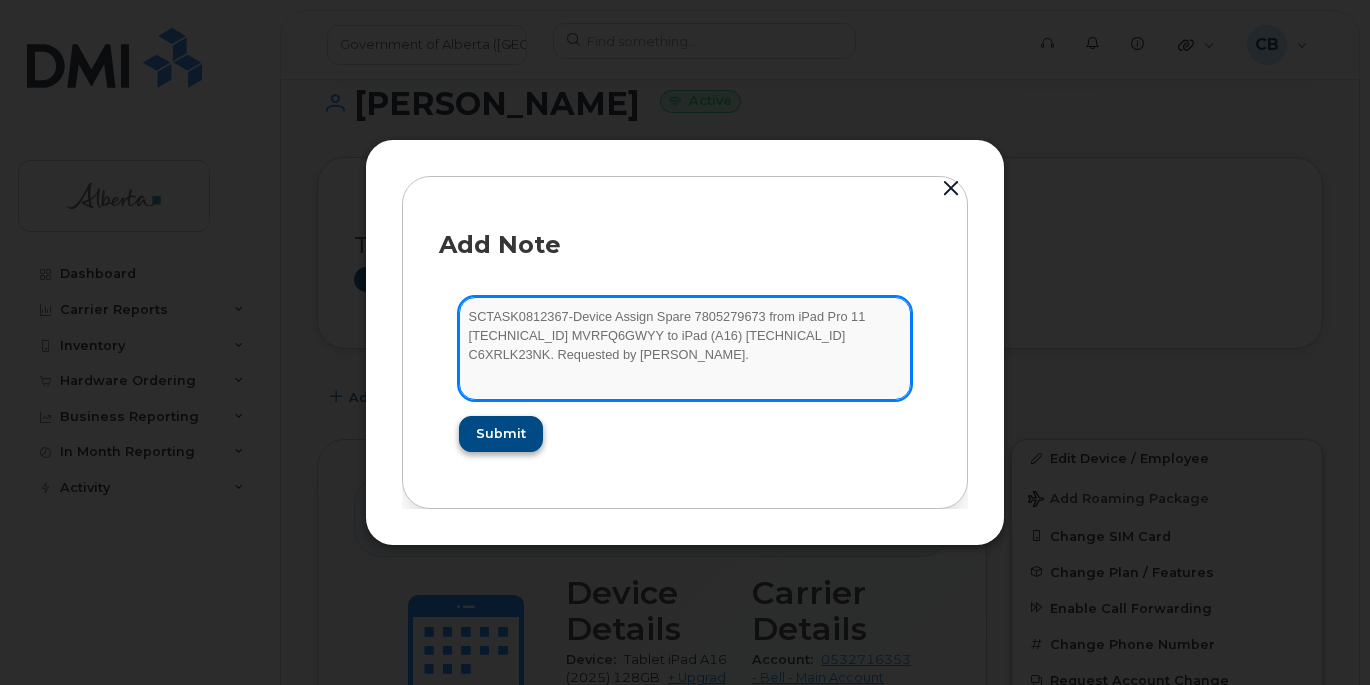 type on "SCTASK0812367-Device Assign Spare 7805279673 from iPad Pro 11 356635358237454 MVRFQ6GWYY to iPad (A16) 358382814191953 C6XRLK23NK. Requested by Chloe Lyubenova." 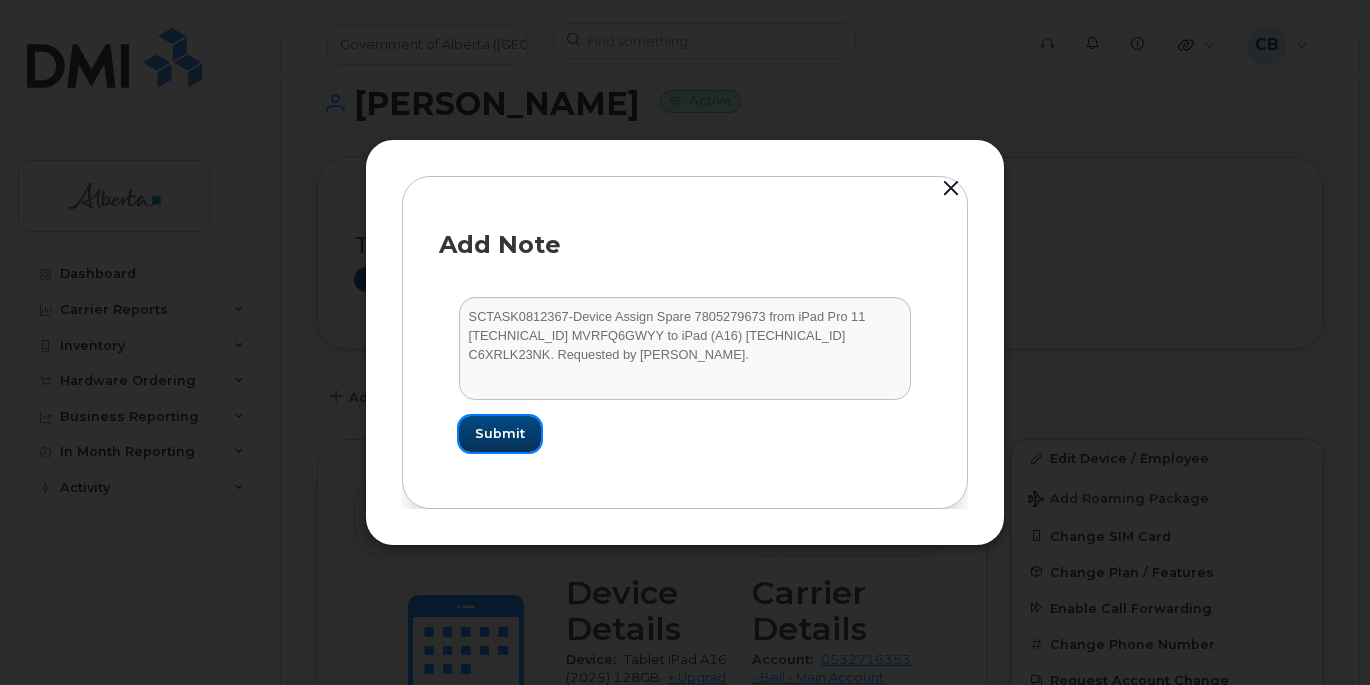click on "Submit" at bounding box center (500, 433) 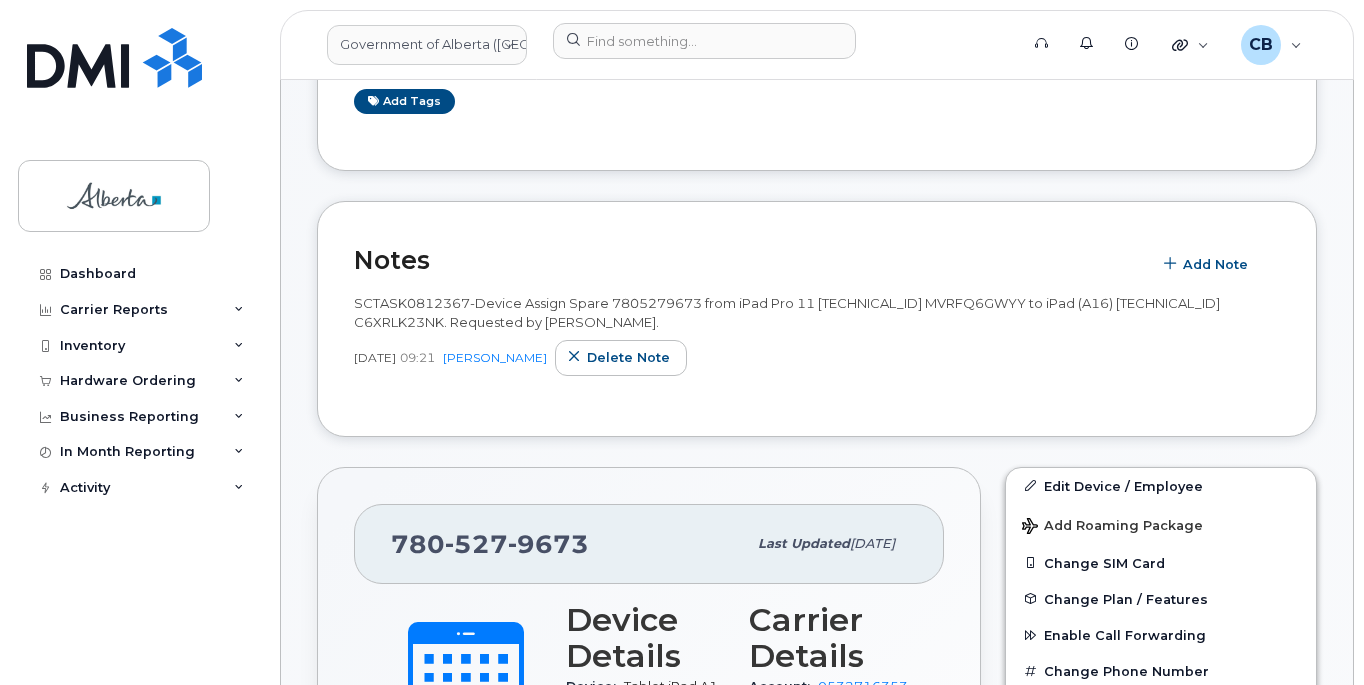 scroll, scrollTop: 324, scrollLeft: 0, axis: vertical 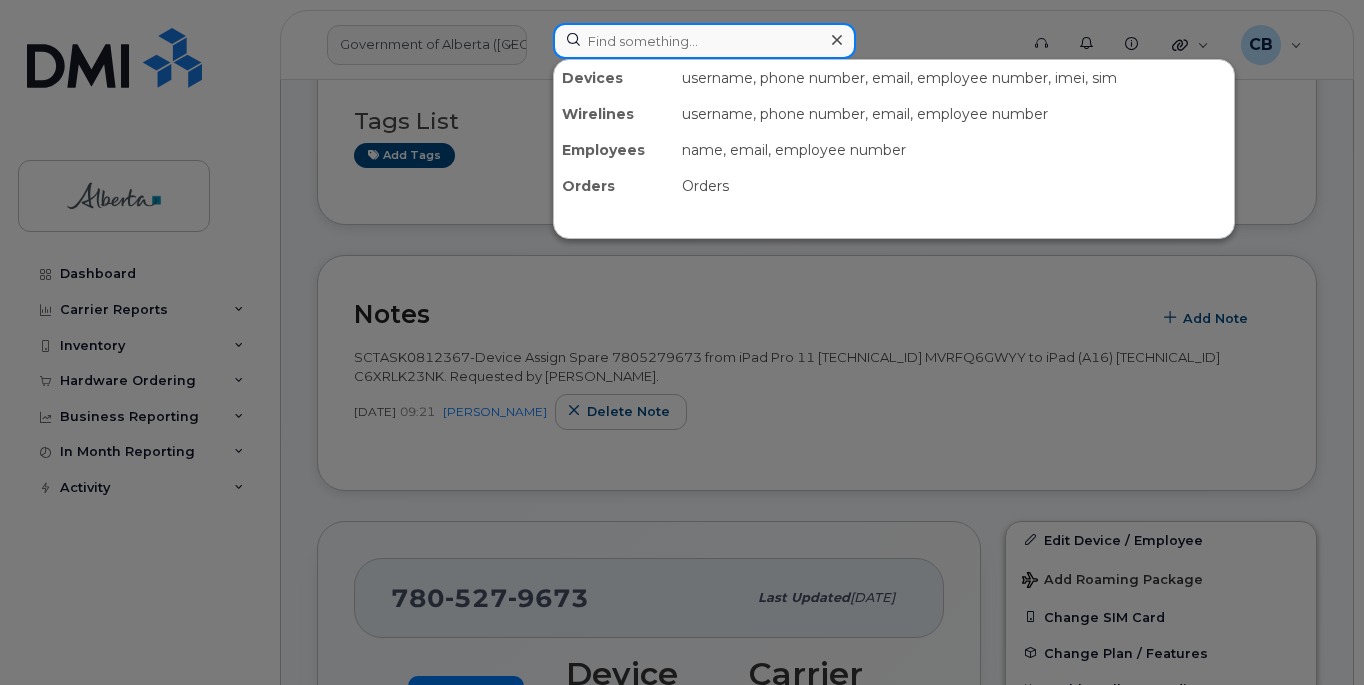 click at bounding box center [704, 41] 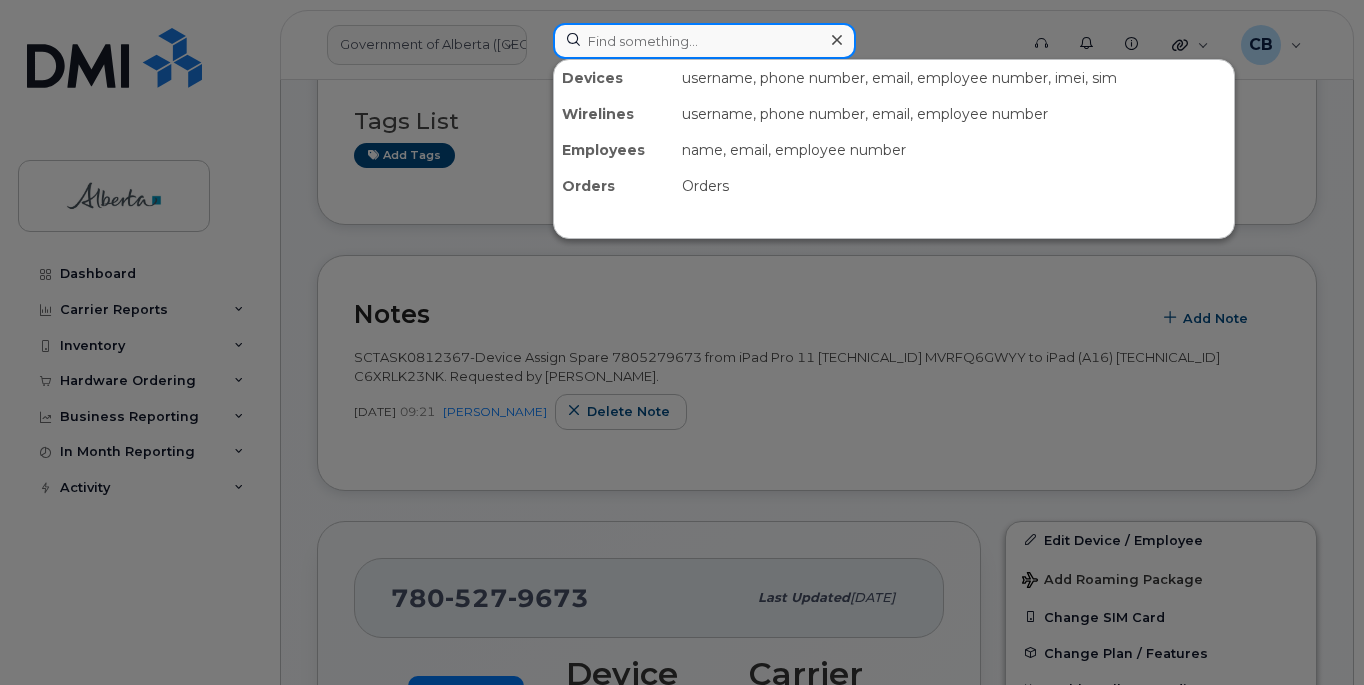 paste on "7802715729" 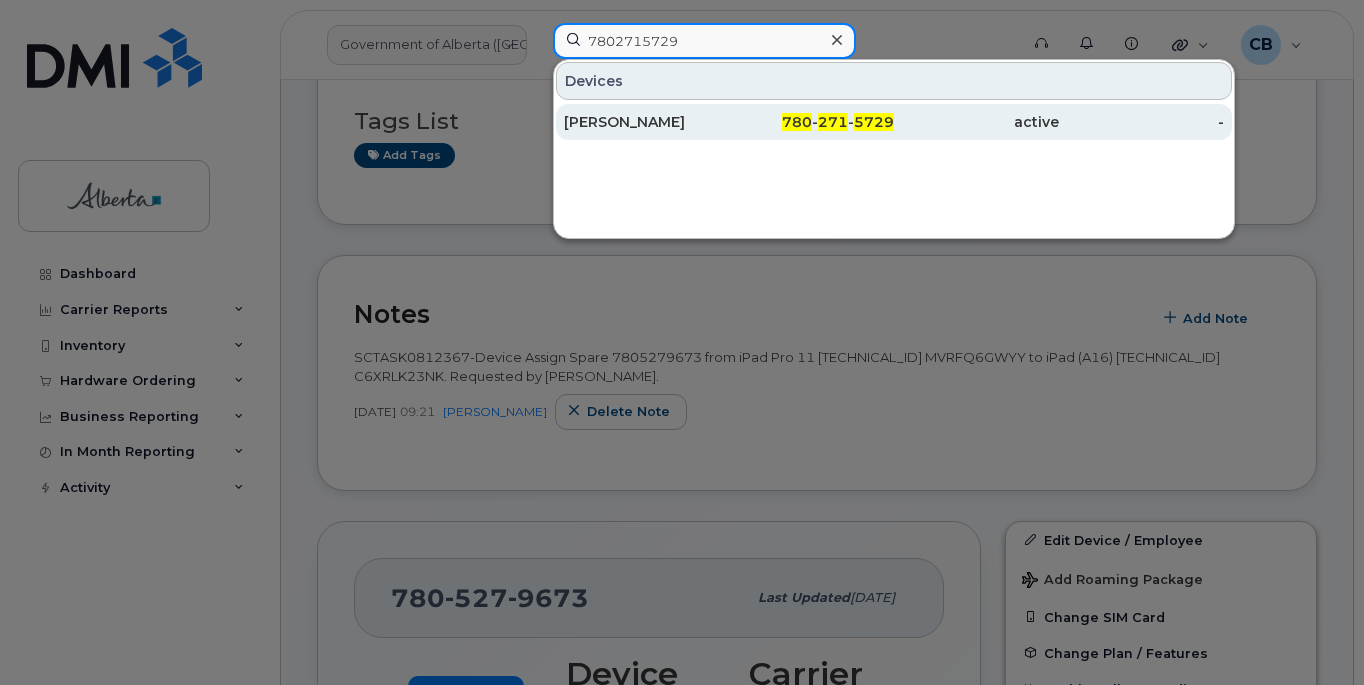 type on "7802715729" 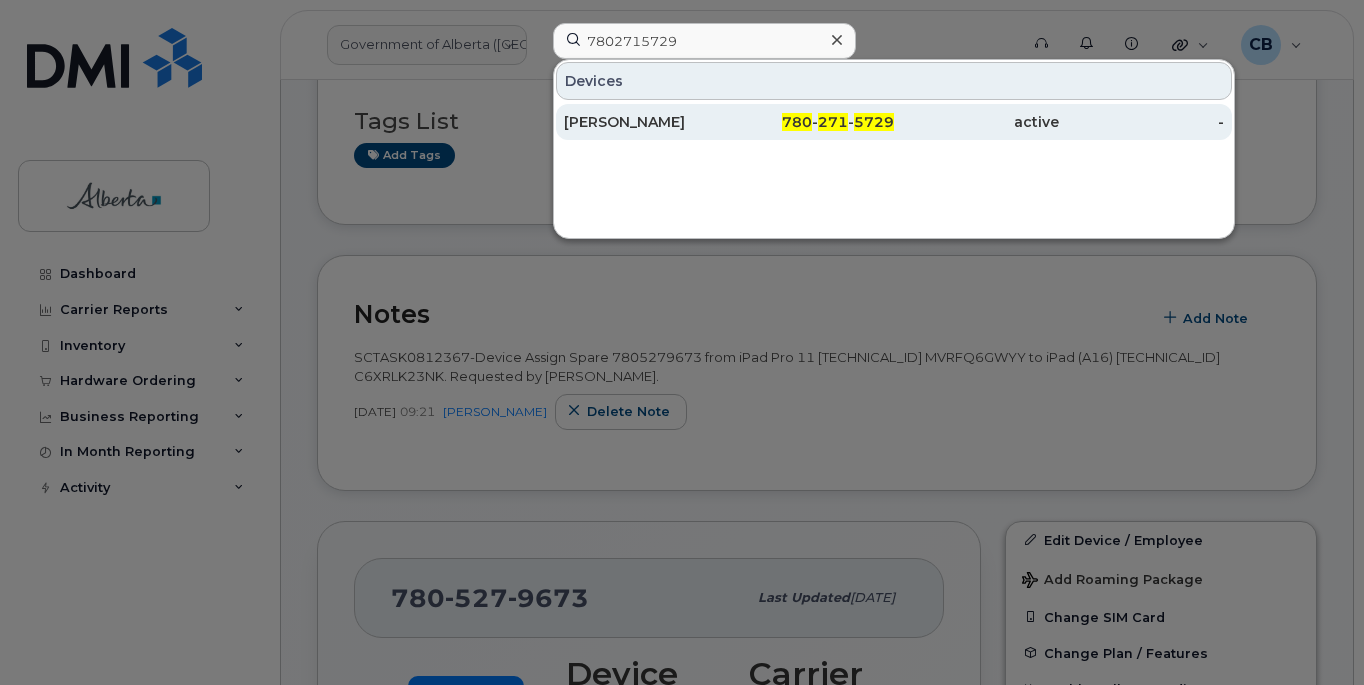 click on "Greg Smith" at bounding box center (646, 122) 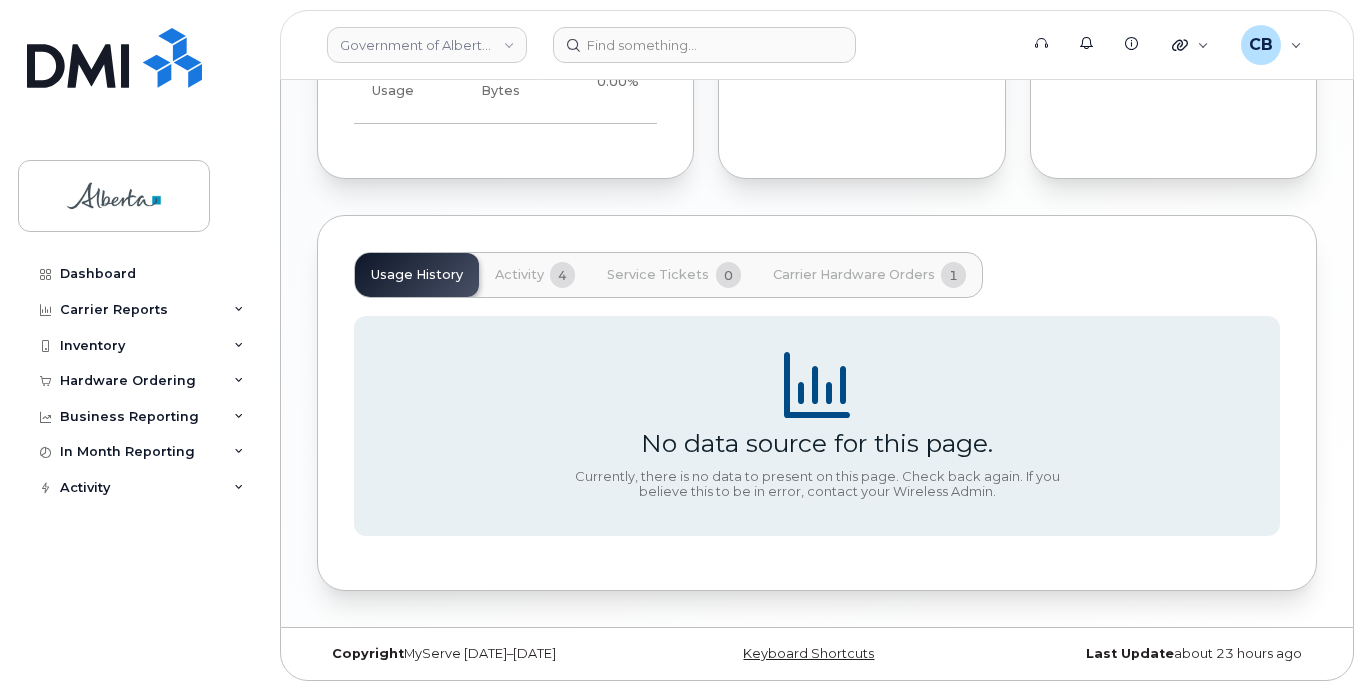 scroll, scrollTop: 1427, scrollLeft: 0, axis: vertical 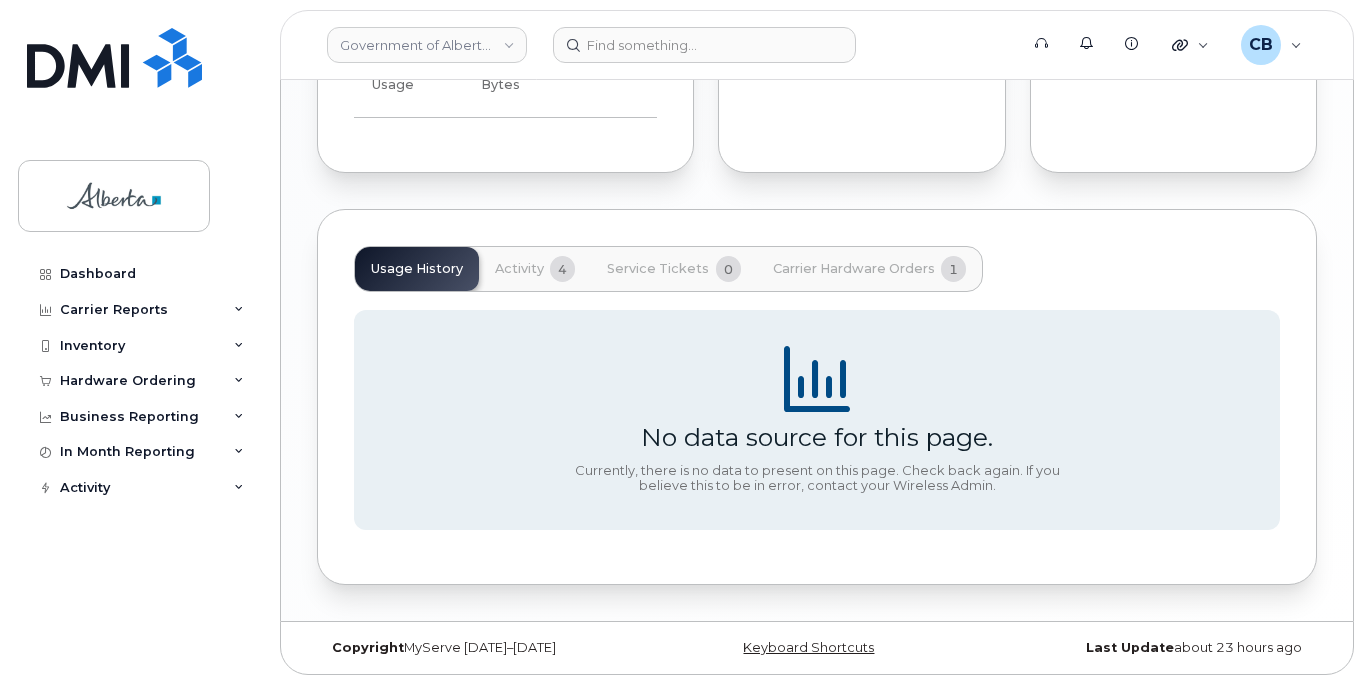 click on "Activity" at bounding box center [519, 269] 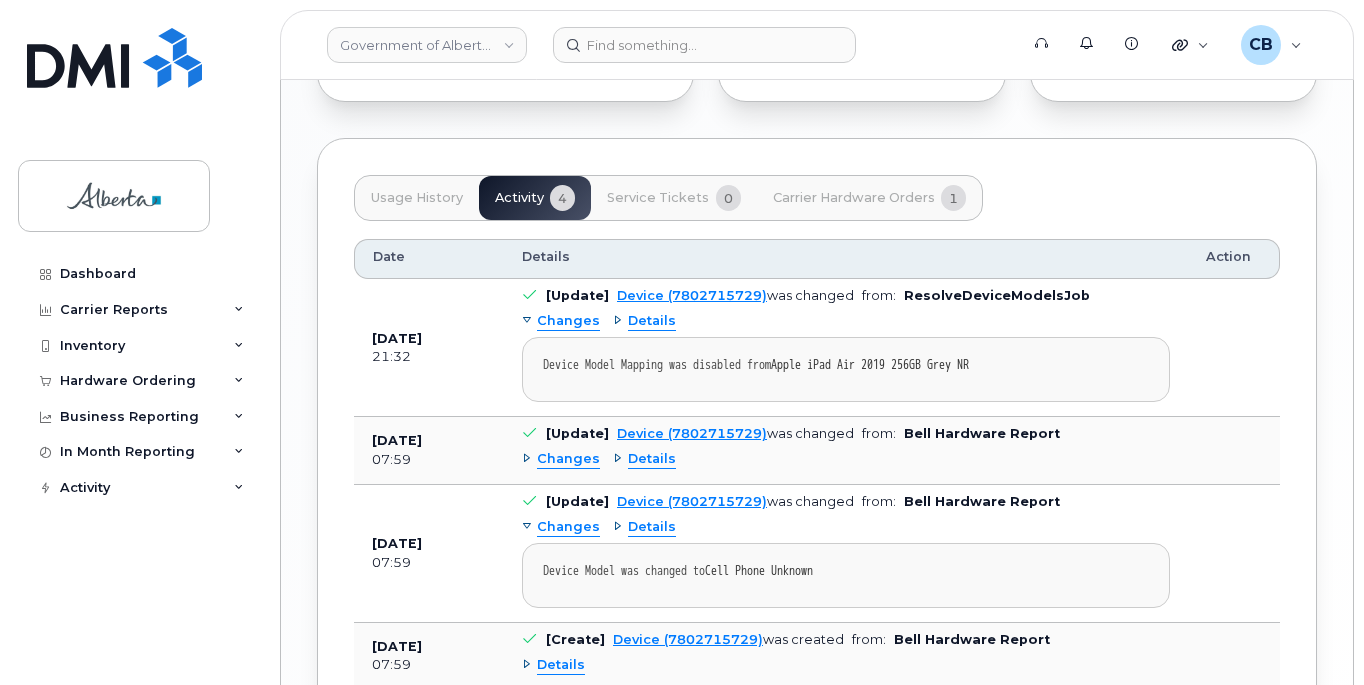 scroll, scrollTop: 1475, scrollLeft: 0, axis: vertical 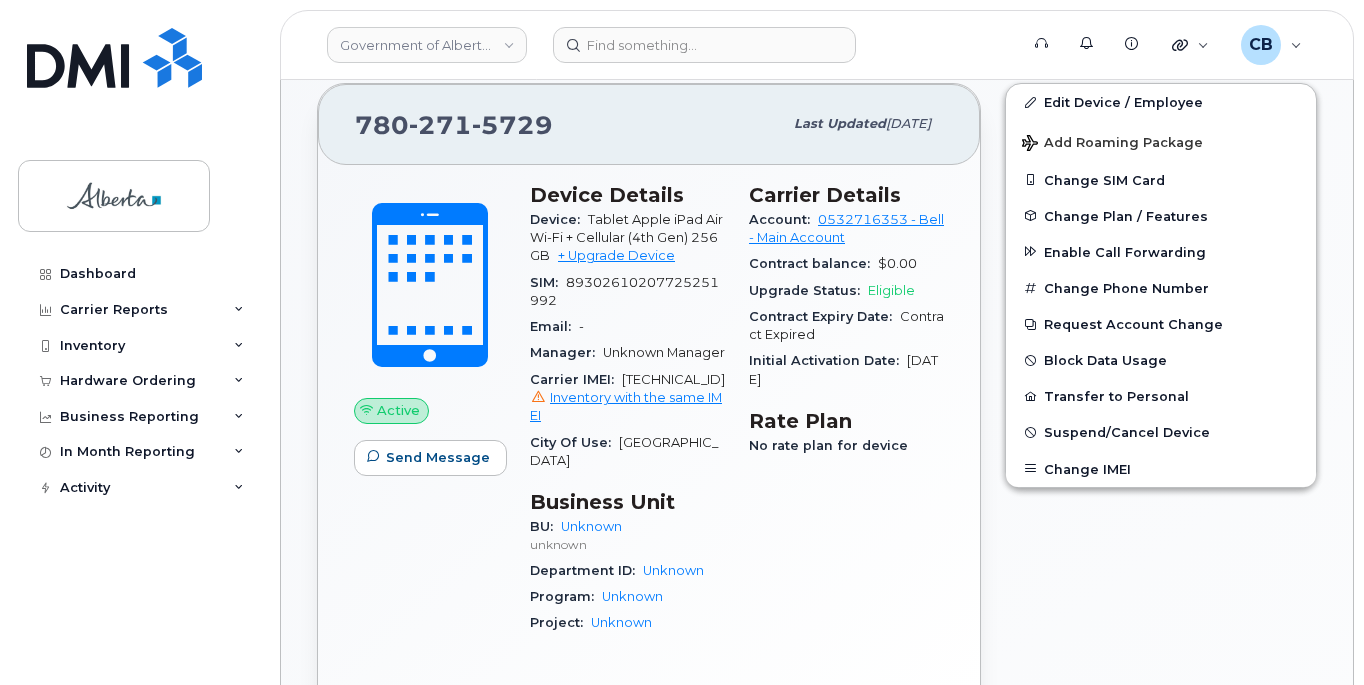 type 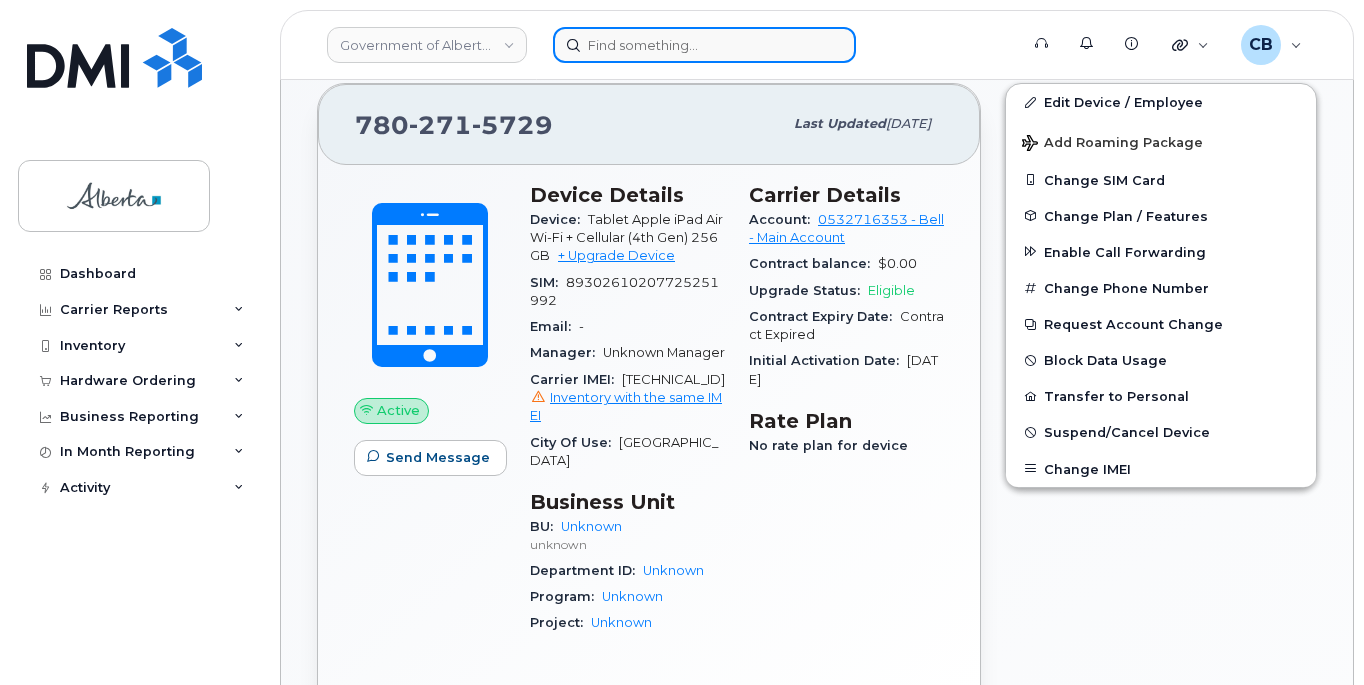 click at bounding box center [704, 45] 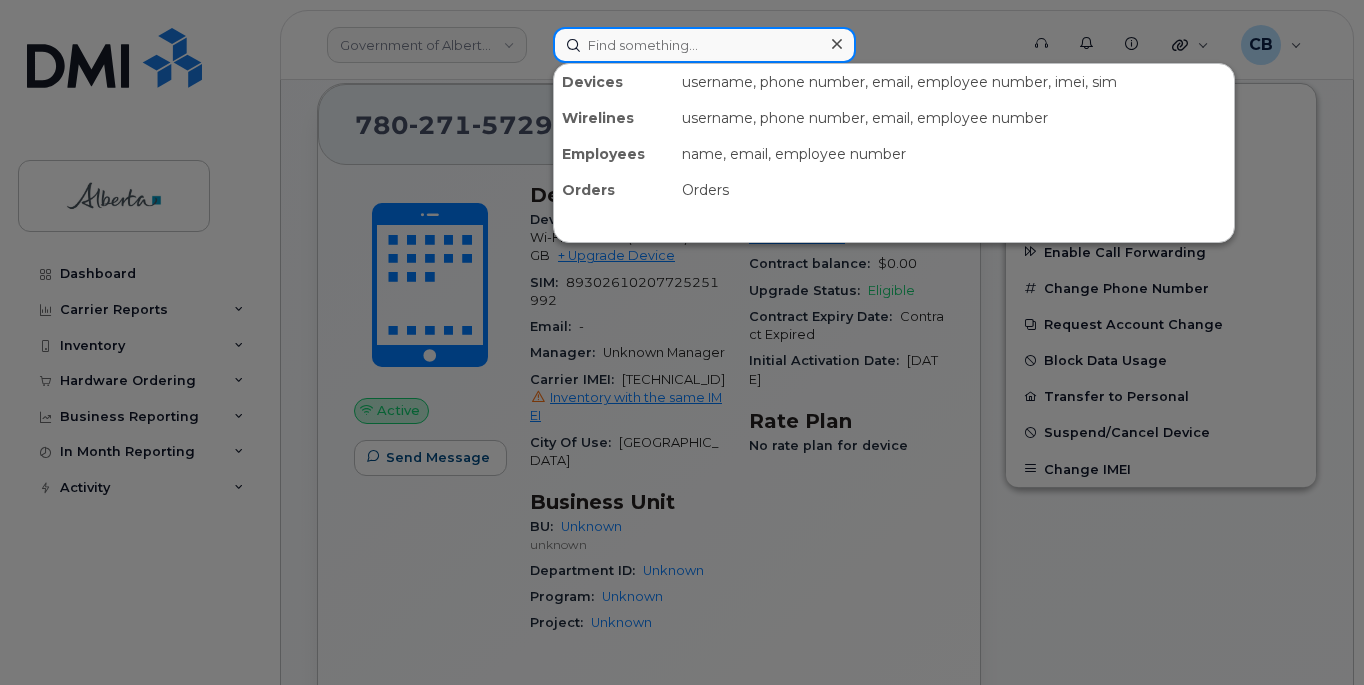 paste on "7802380750" 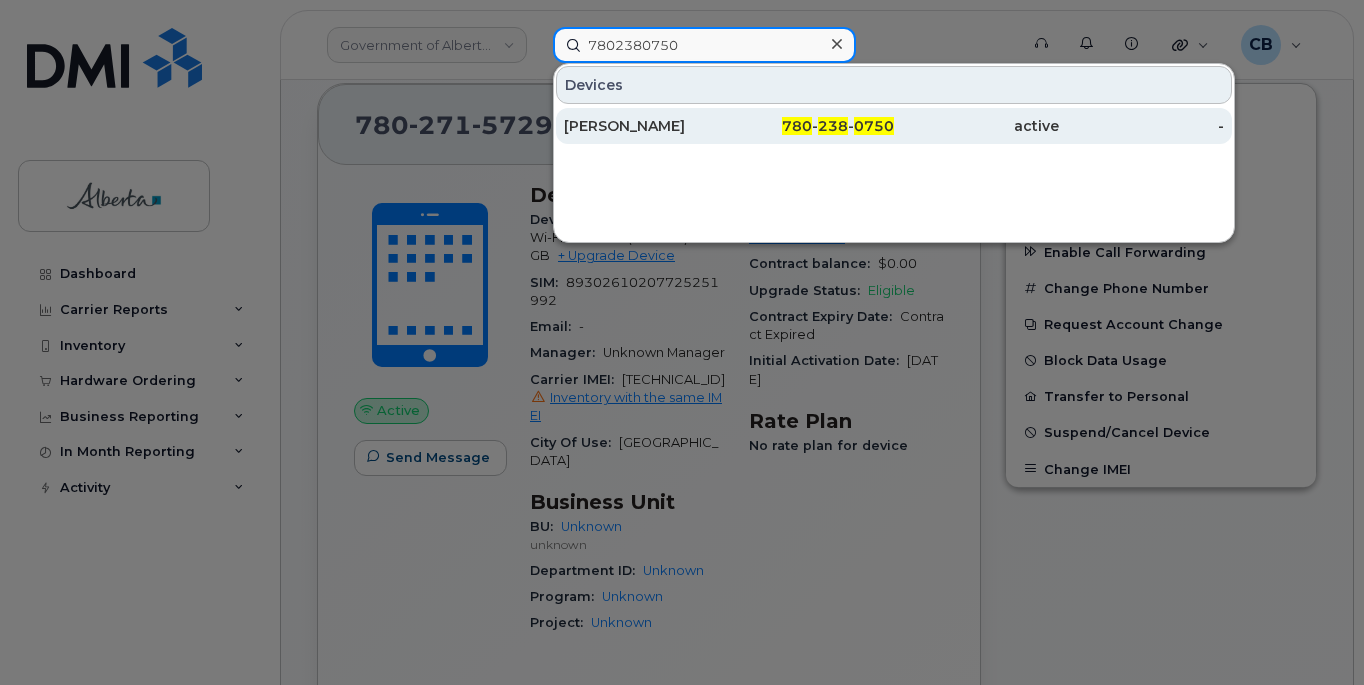 type on "7802380750" 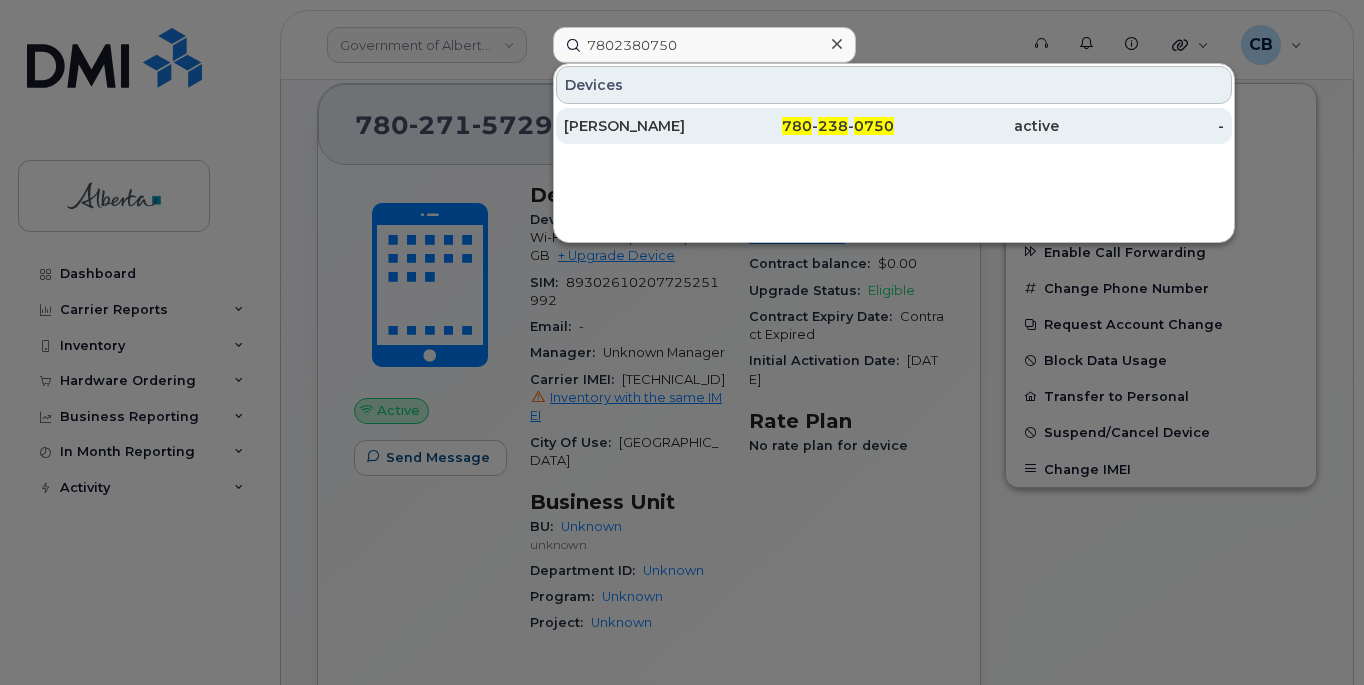 click on "[PERSON_NAME]" at bounding box center [646, 126] 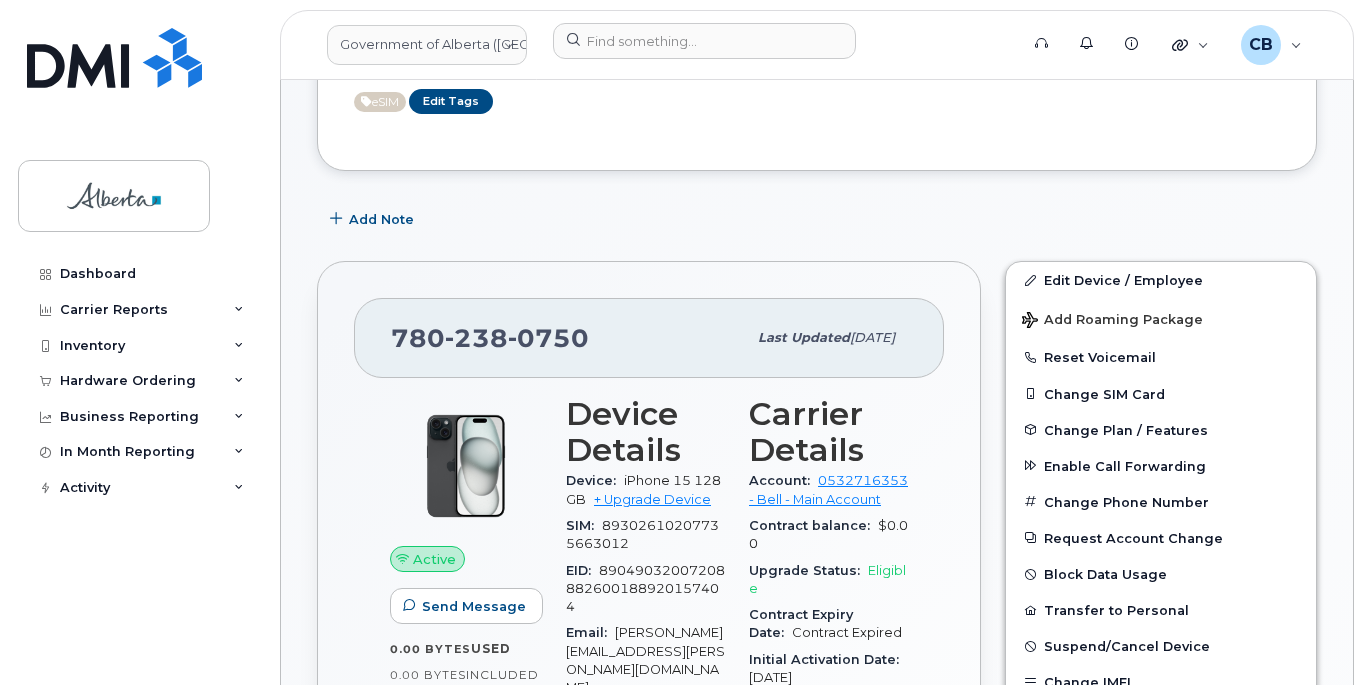 scroll, scrollTop: 200, scrollLeft: 0, axis: vertical 